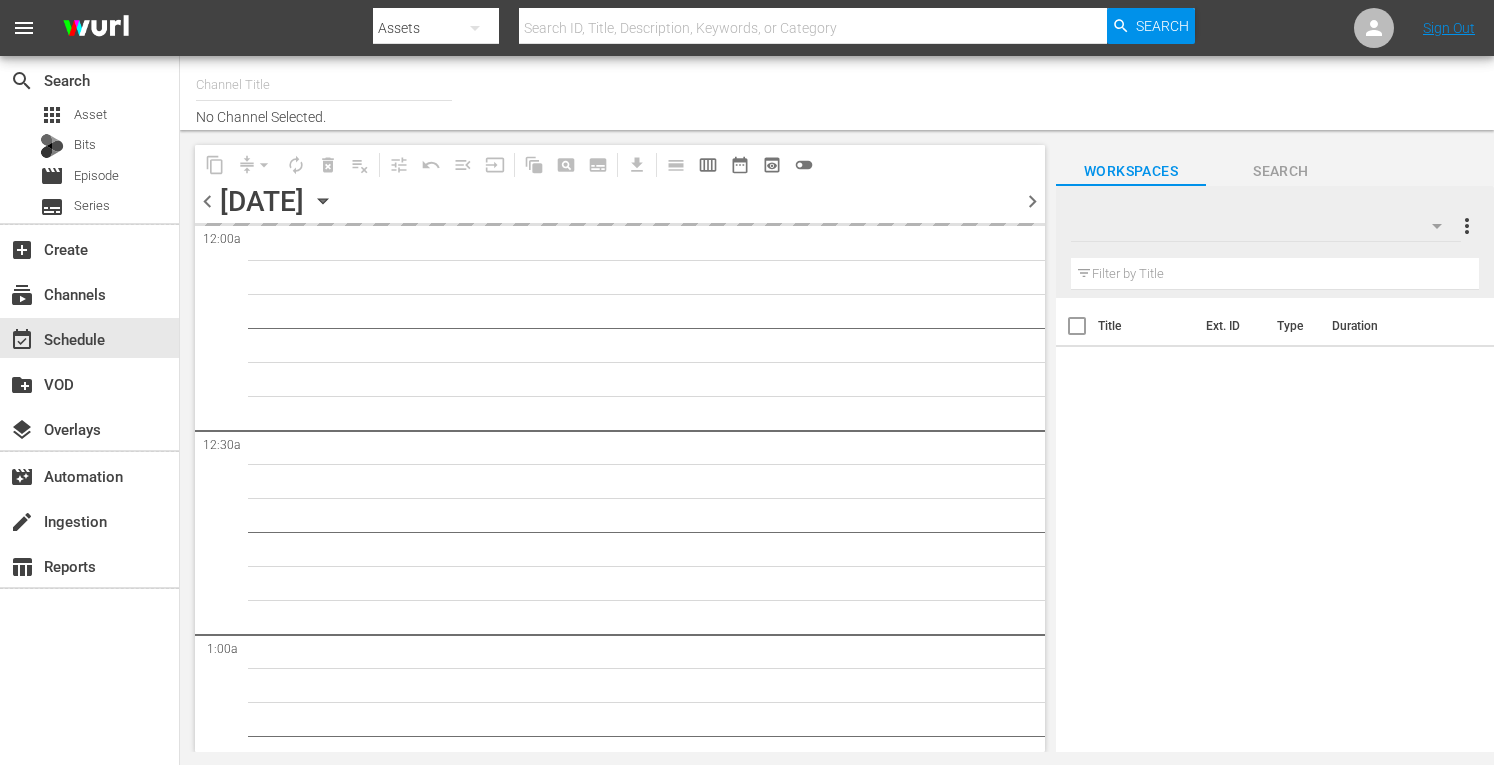 scroll, scrollTop: 0, scrollLeft: 0, axis: both 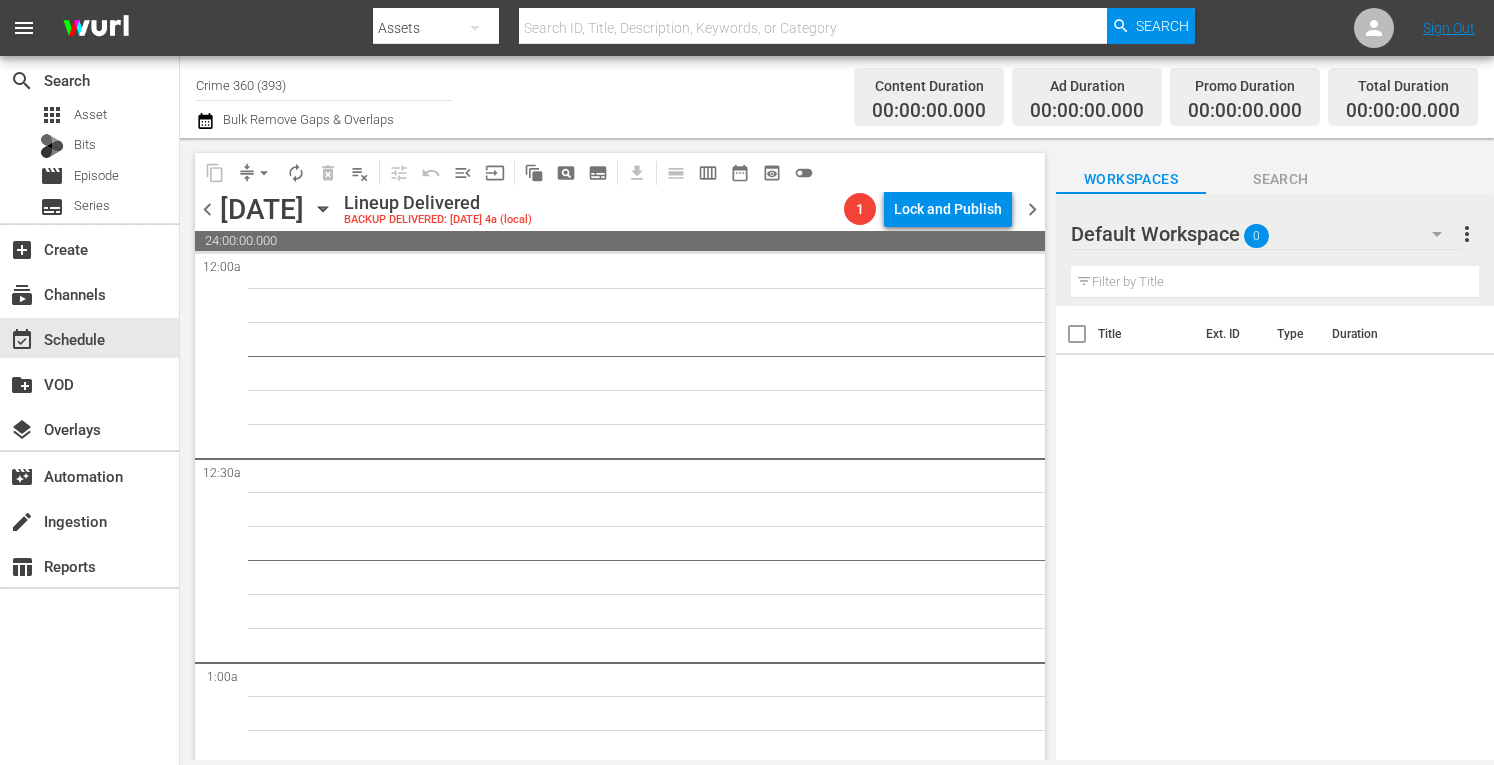 click on "Crime 360 (393)" at bounding box center (324, 85) 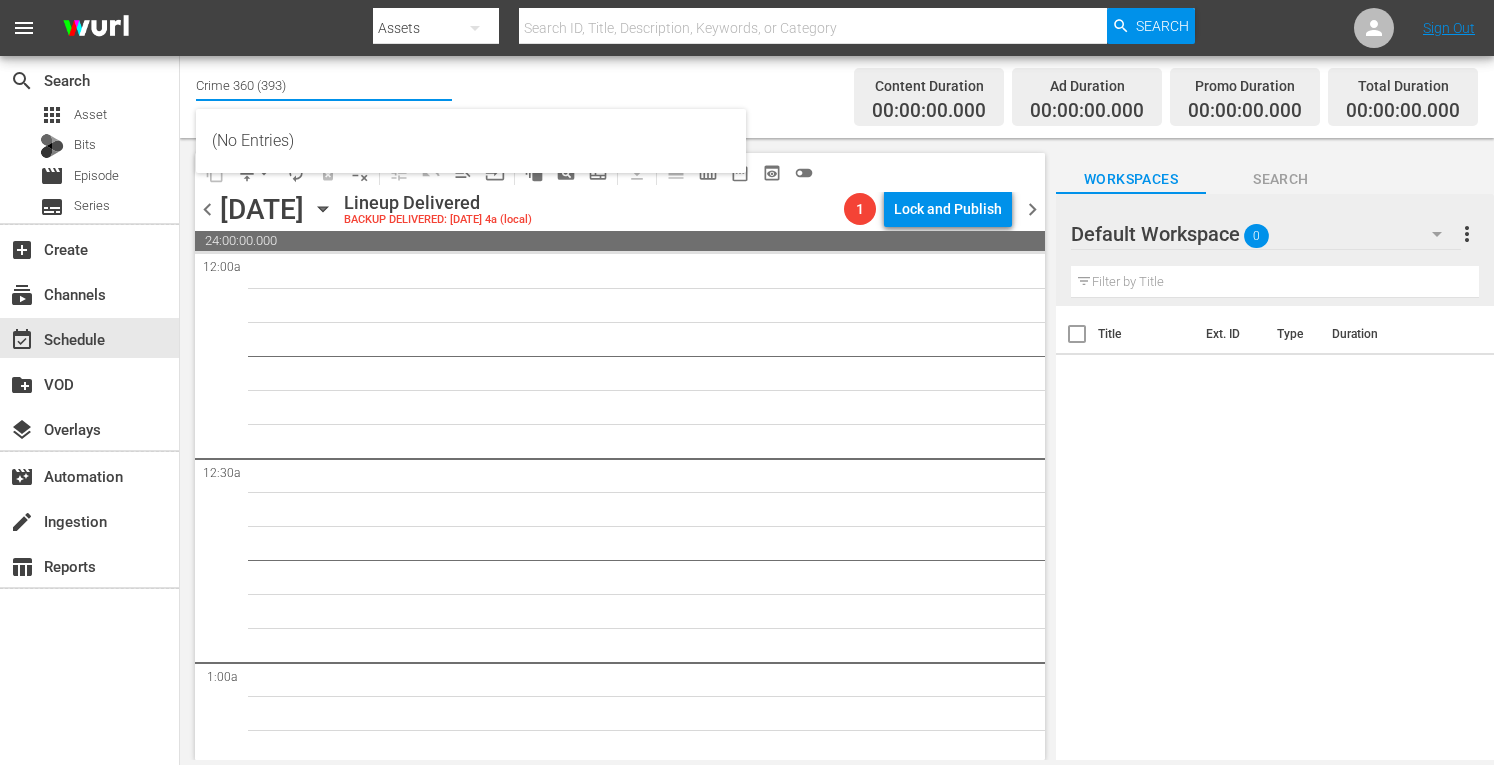 click on "Crime 360 (393)" at bounding box center (324, 85) 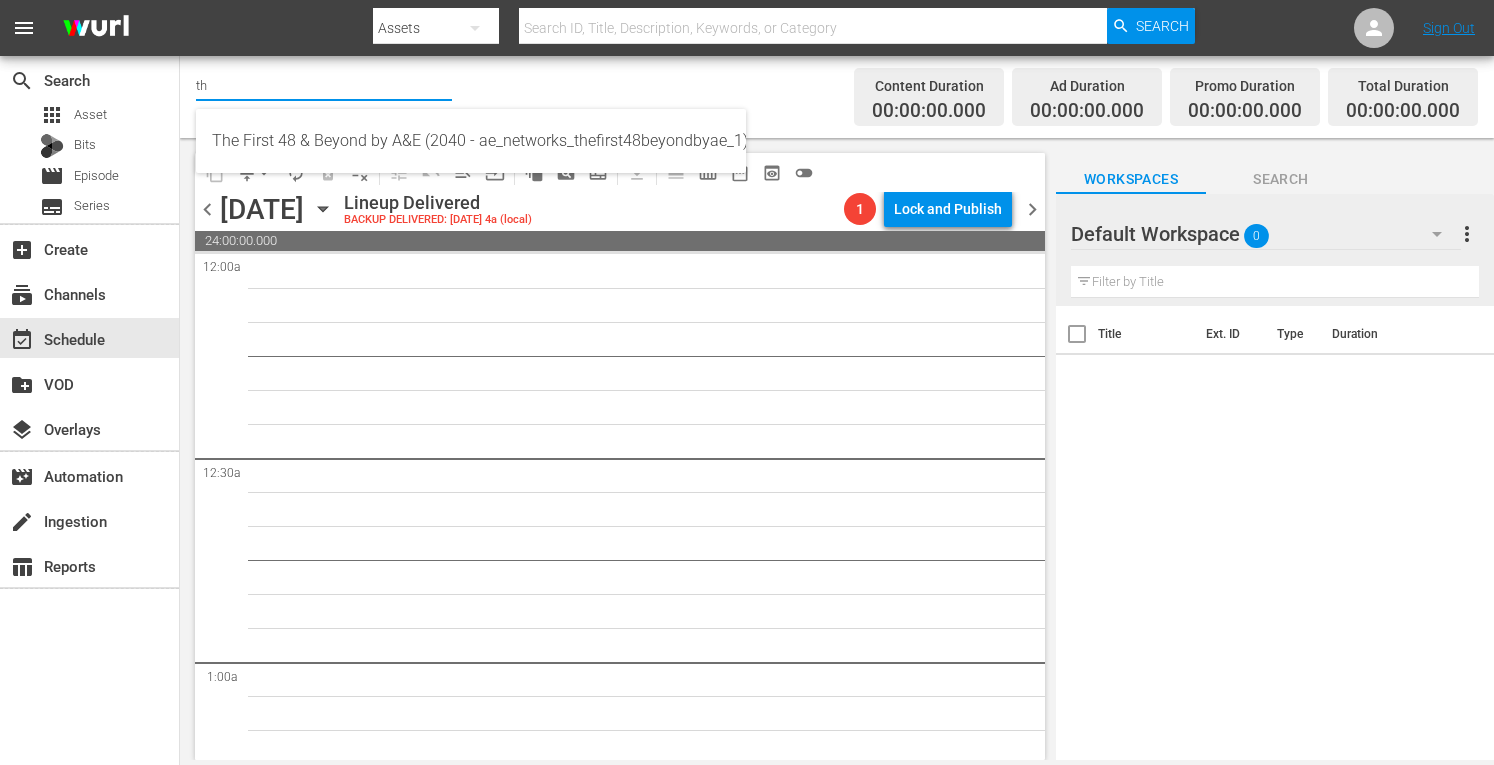 type on "t" 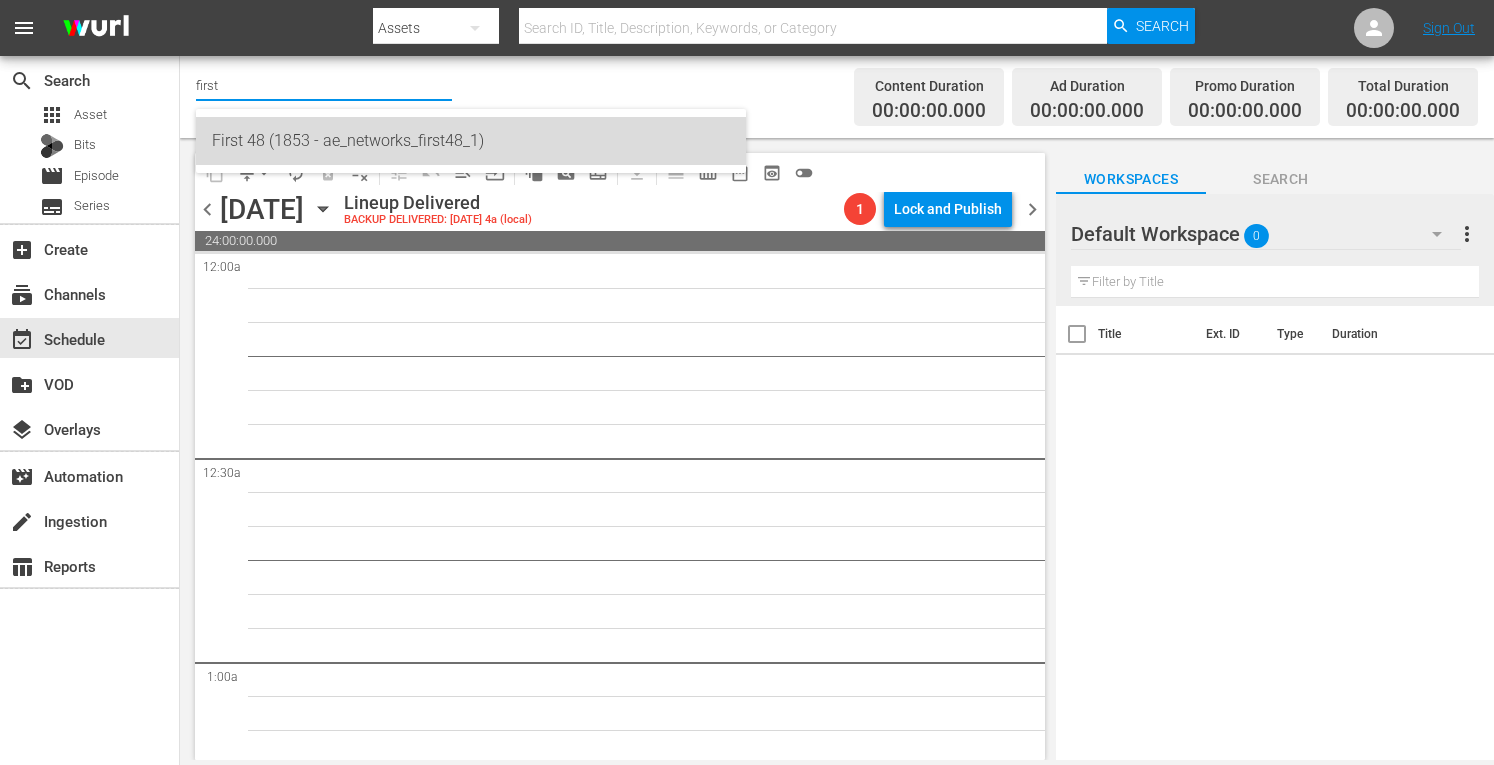 click on "First 48 (1853 - ae_networks_first48_1)" at bounding box center (471, 141) 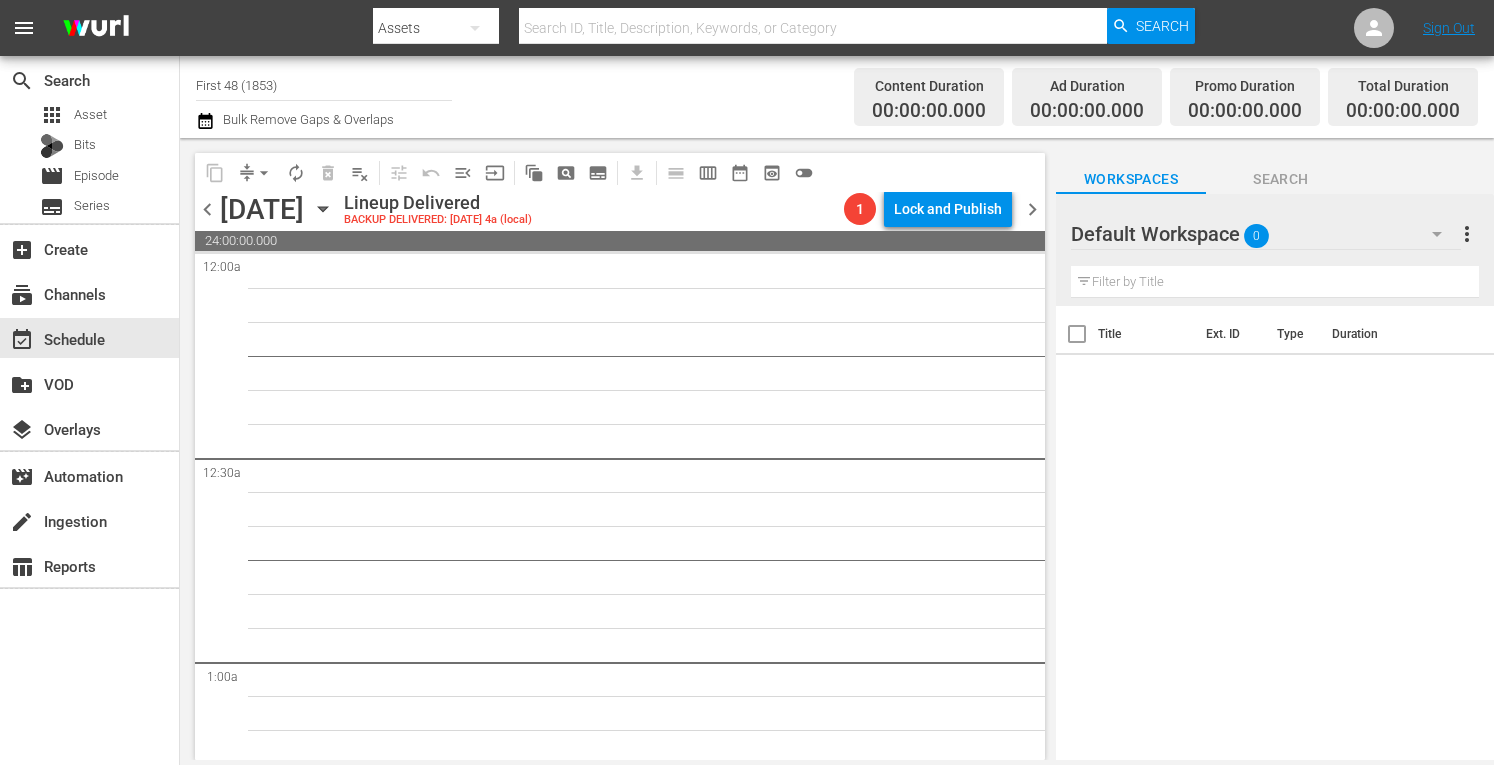 click 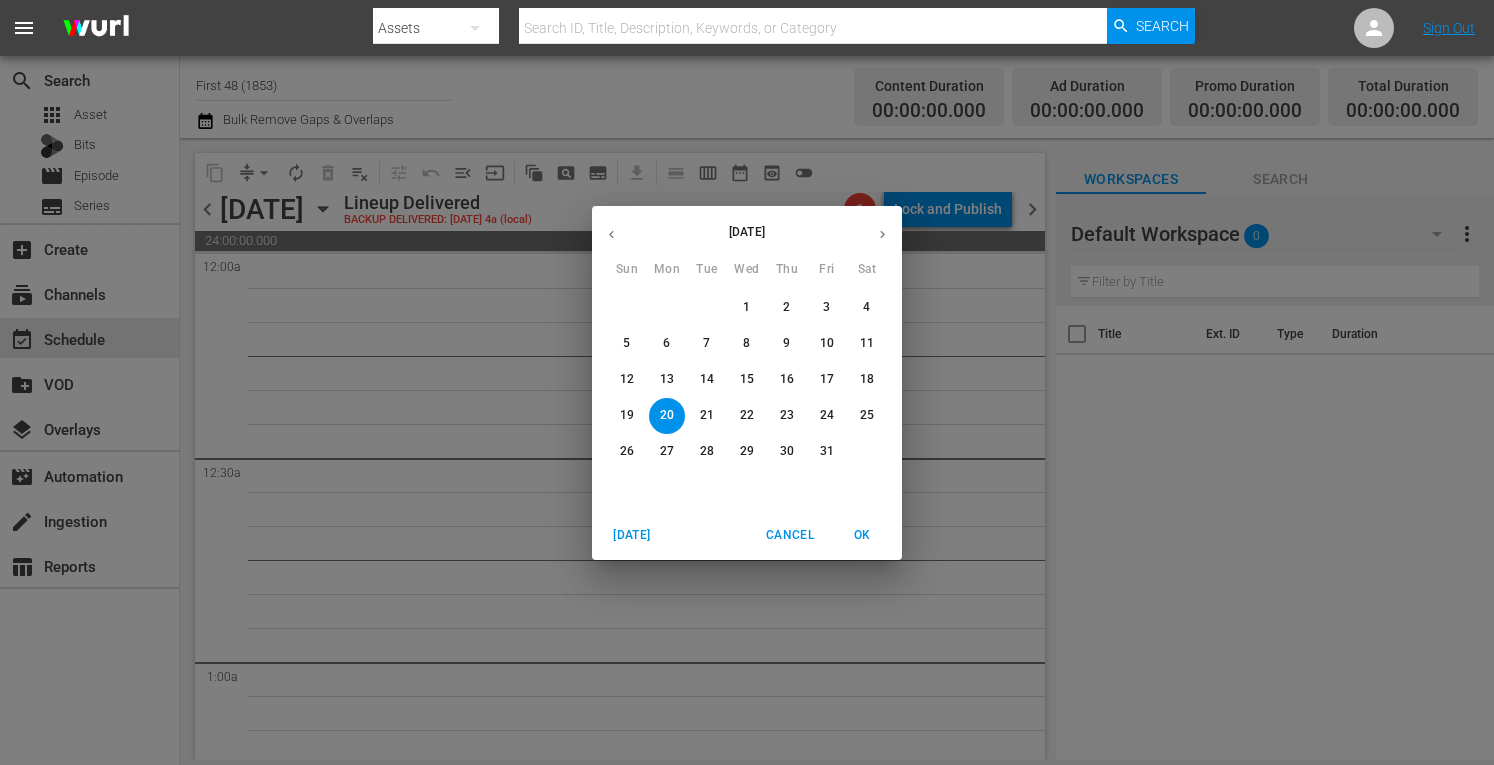 click on "[DATE]" at bounding box center [632, 535] 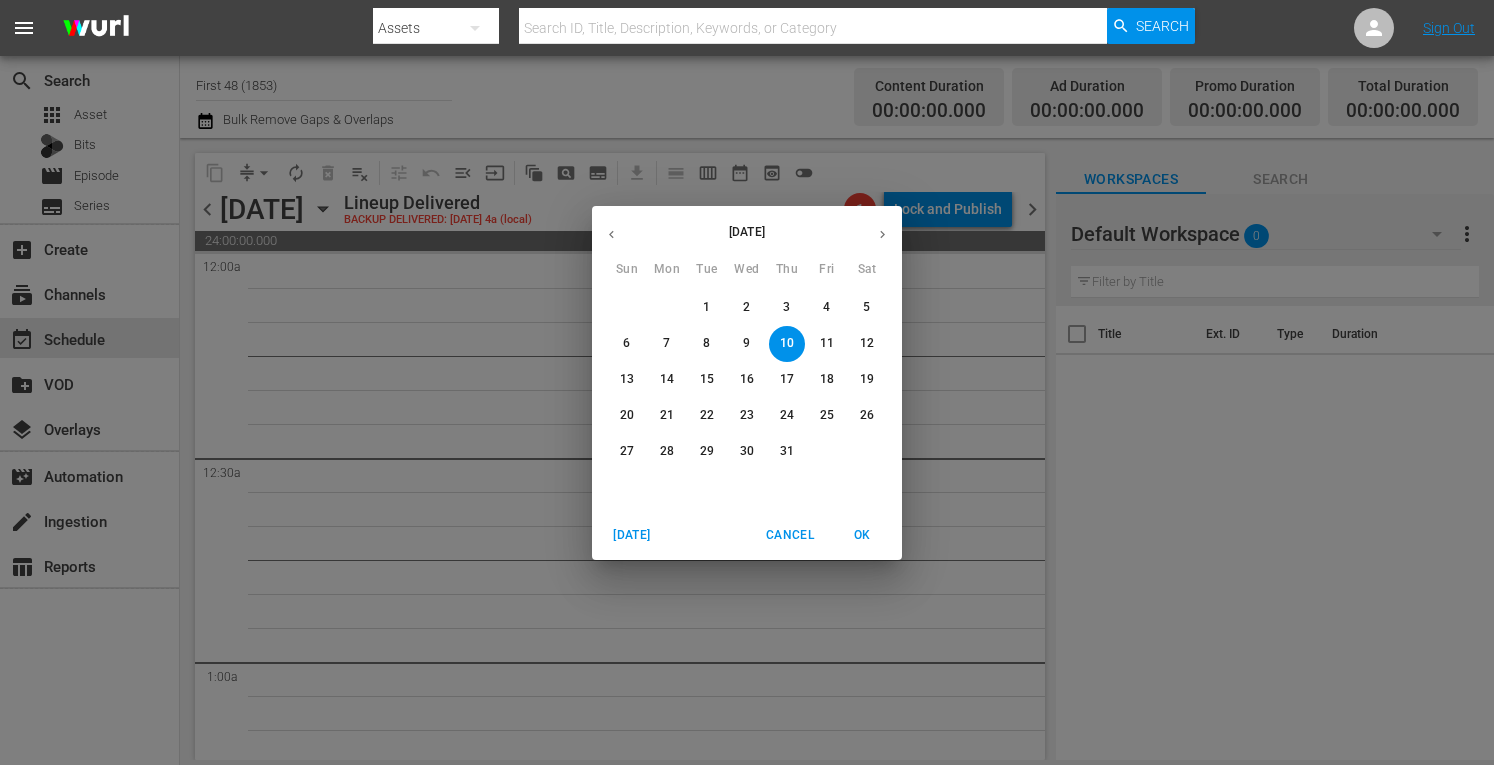 click on "28" at bounding box center (667, 451) 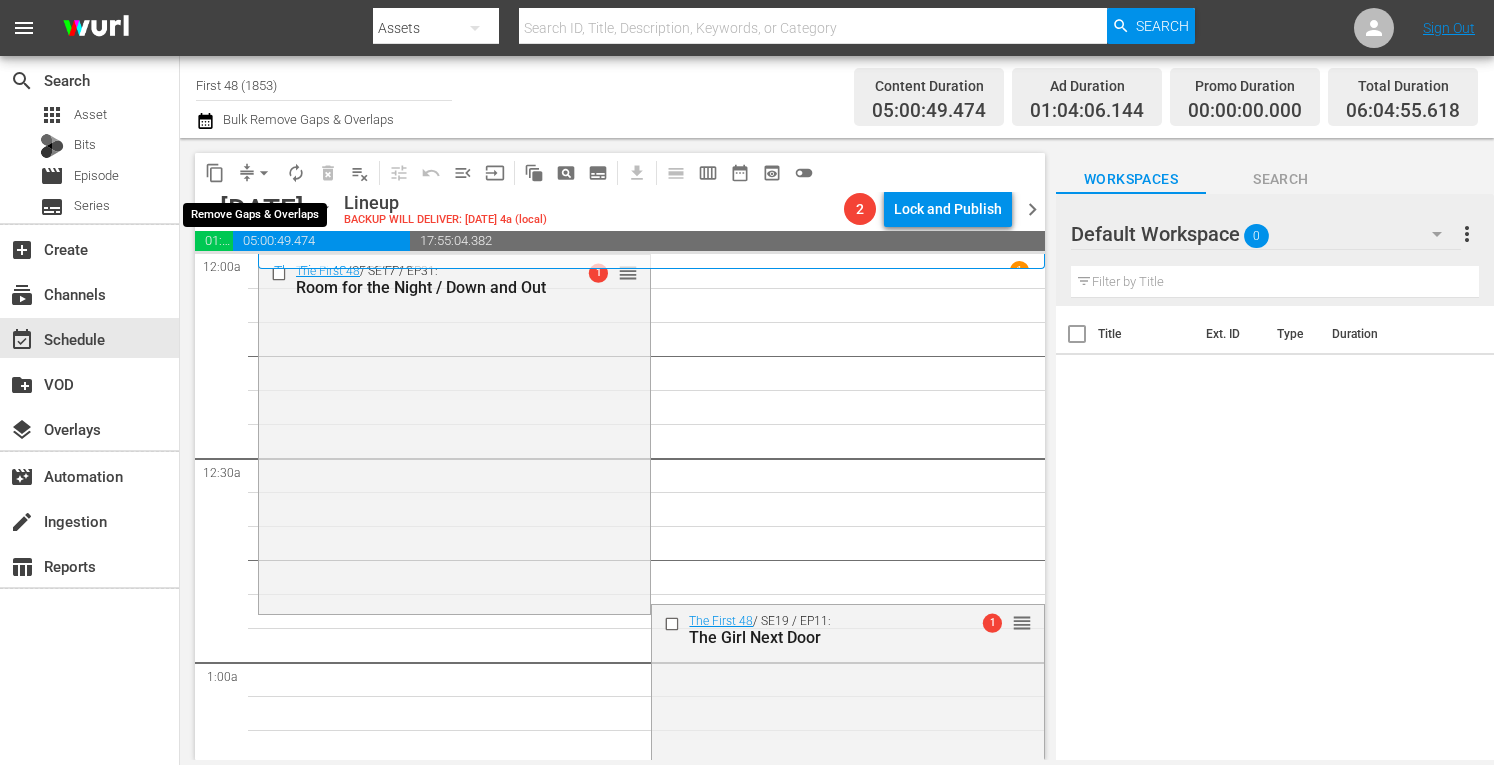 click on "arrow_drop_down" at bounding box center [264, 173] 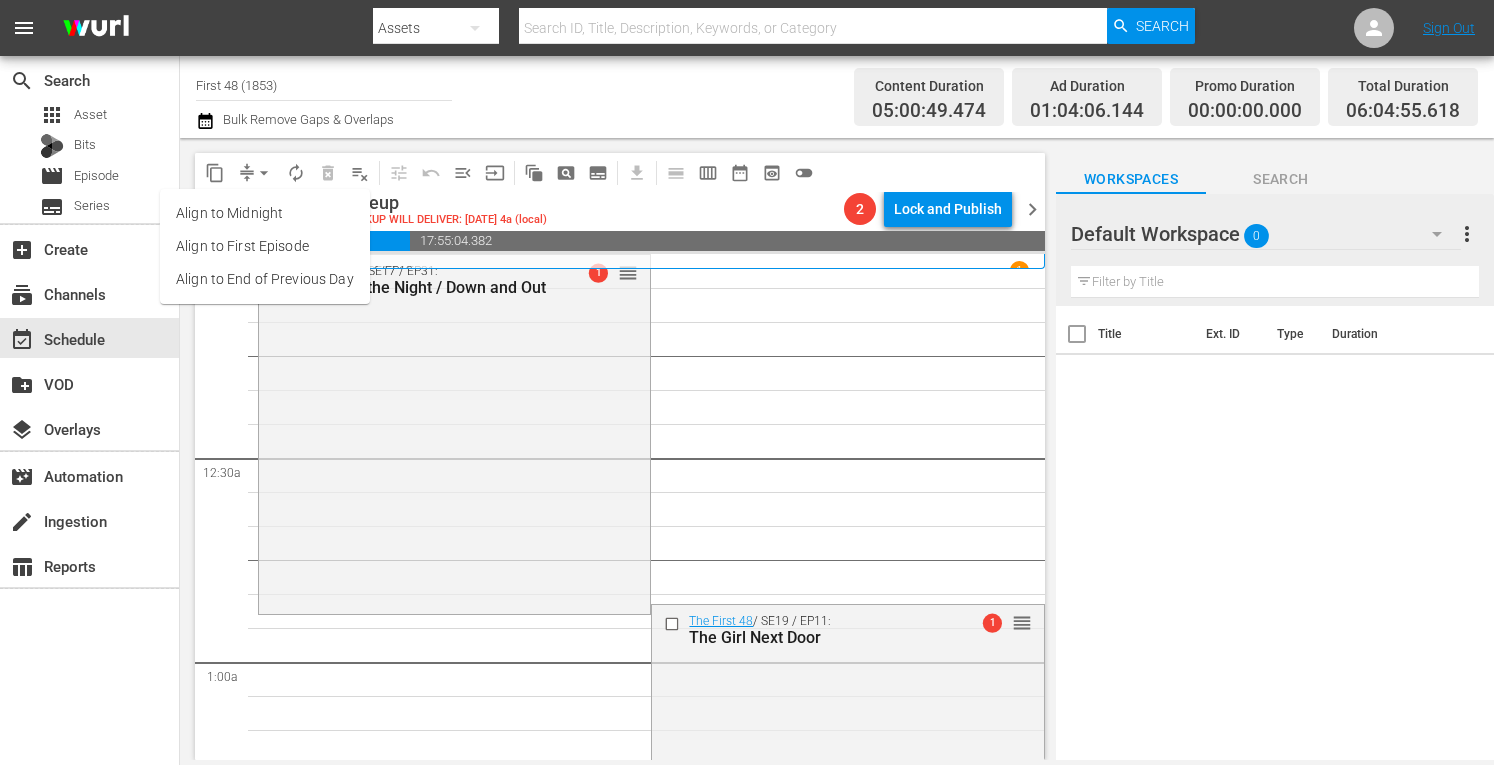 click on "Align to Midnight" at bounding box center [265, 213] 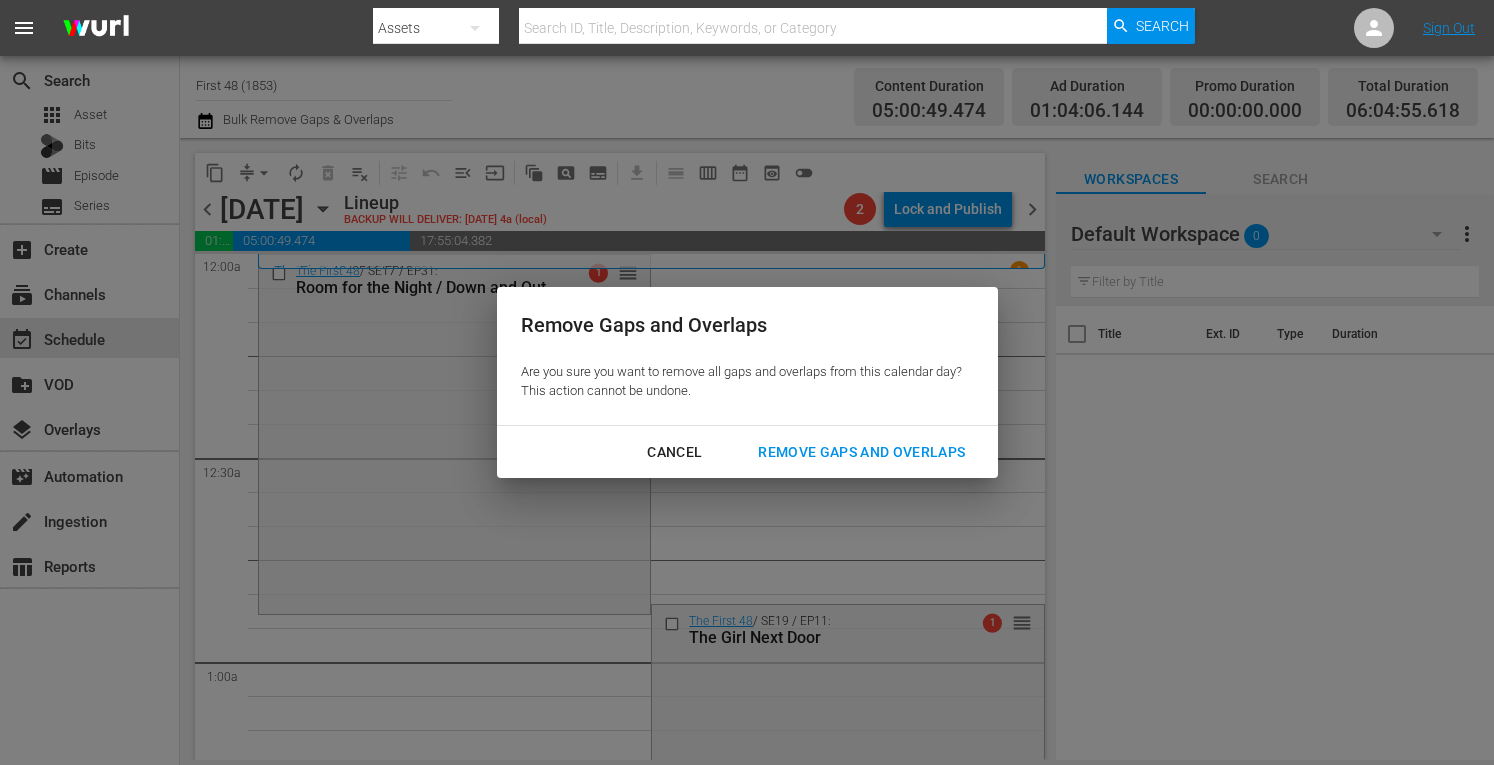 click on "Cancel Remove Gaps and Overlaps" at bounding box center [747, 452] 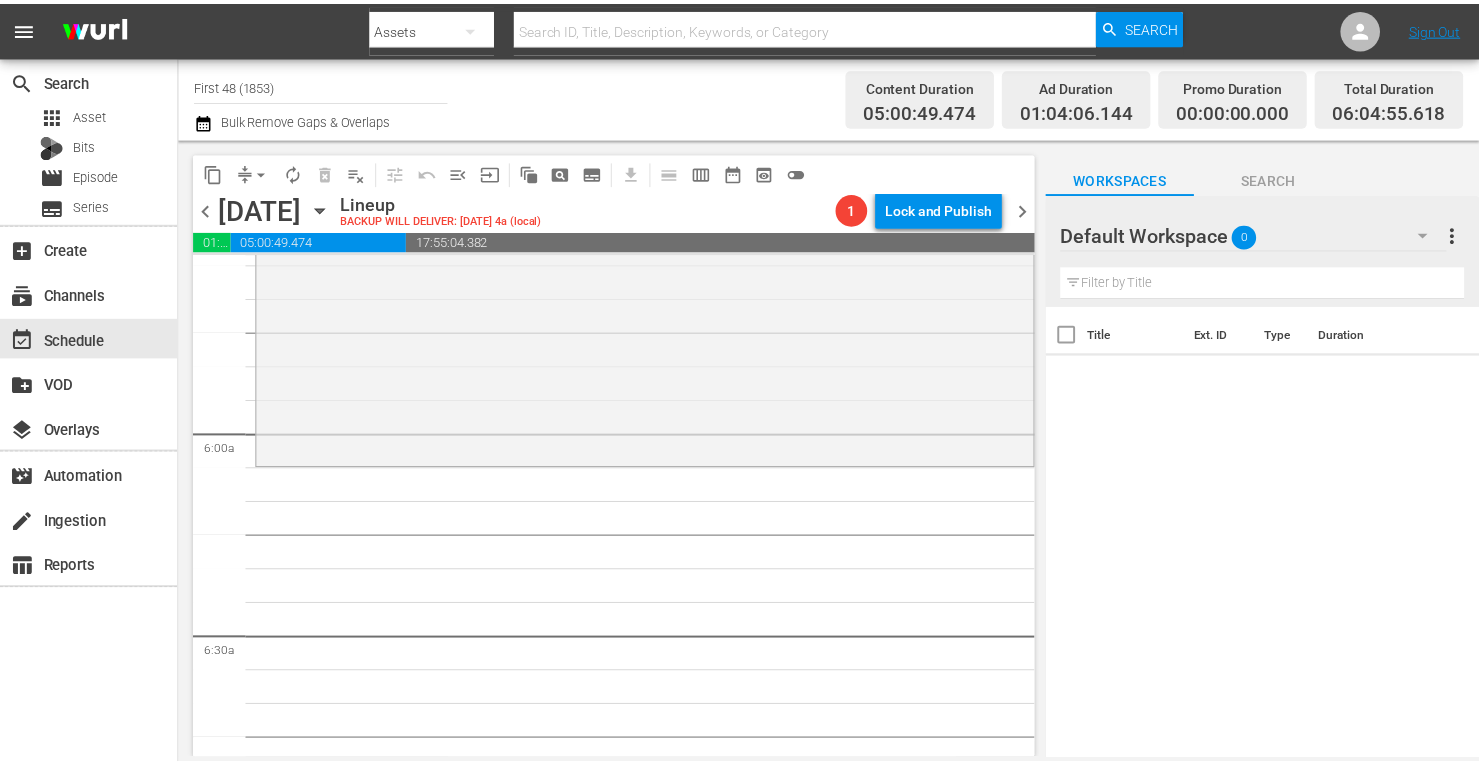 scroll, scrollTop: 2268, scrollLeft: 0, axis: vertical 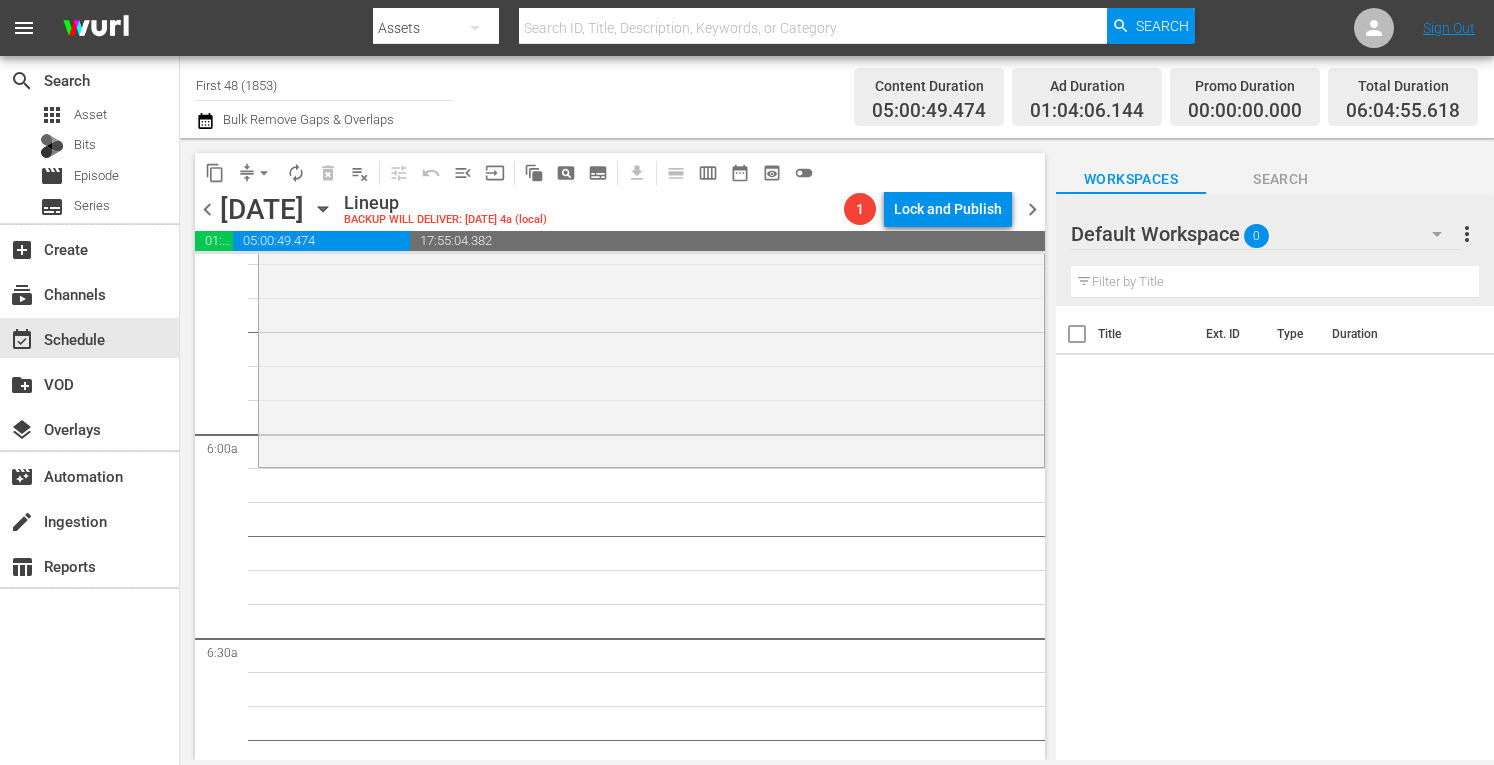click on "more_vert" at bounding box center [1467, 234] 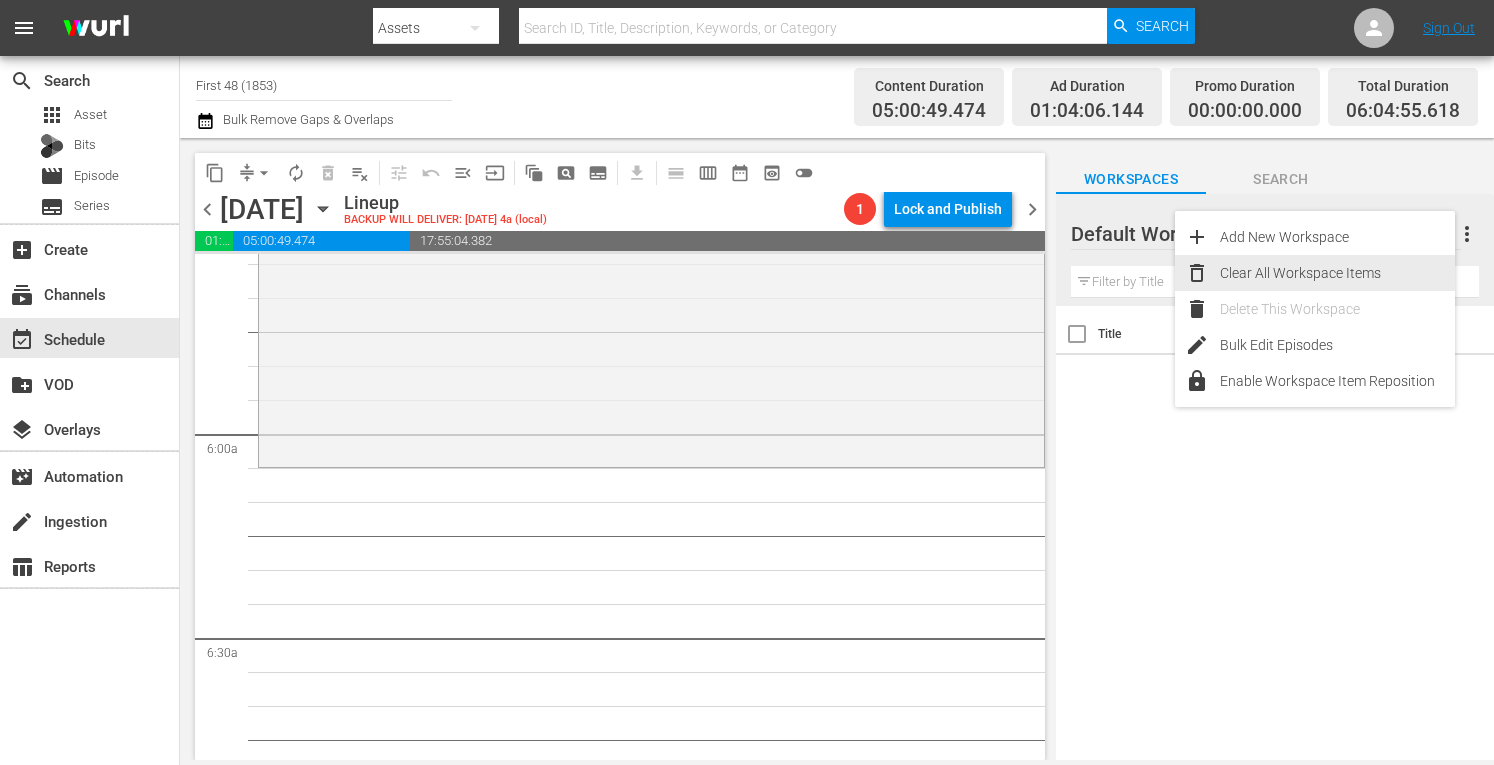 click on "Clear All Workspace Items" at bounding box center (1337, 273) 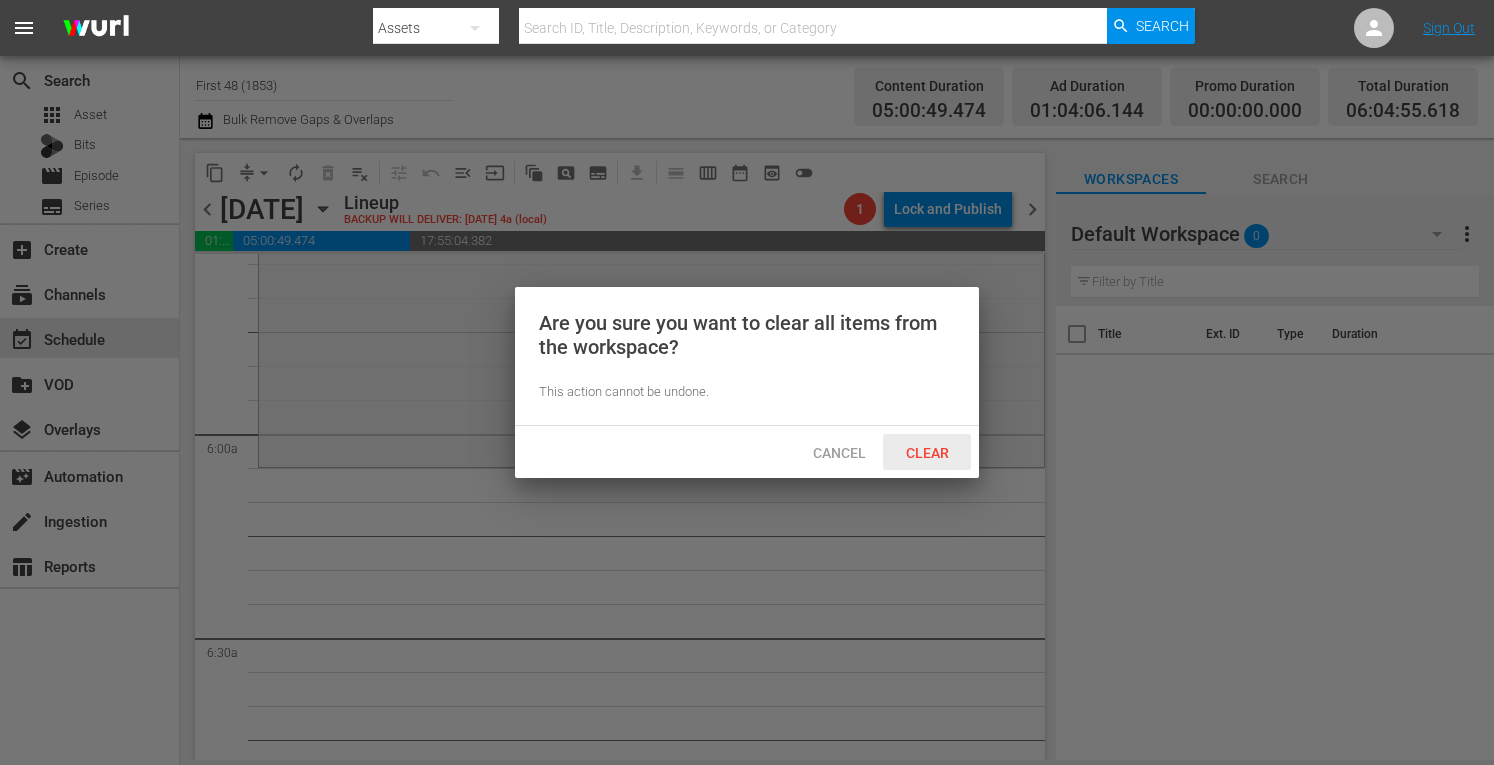 click on "Clear" at bounding box center [927, 453] 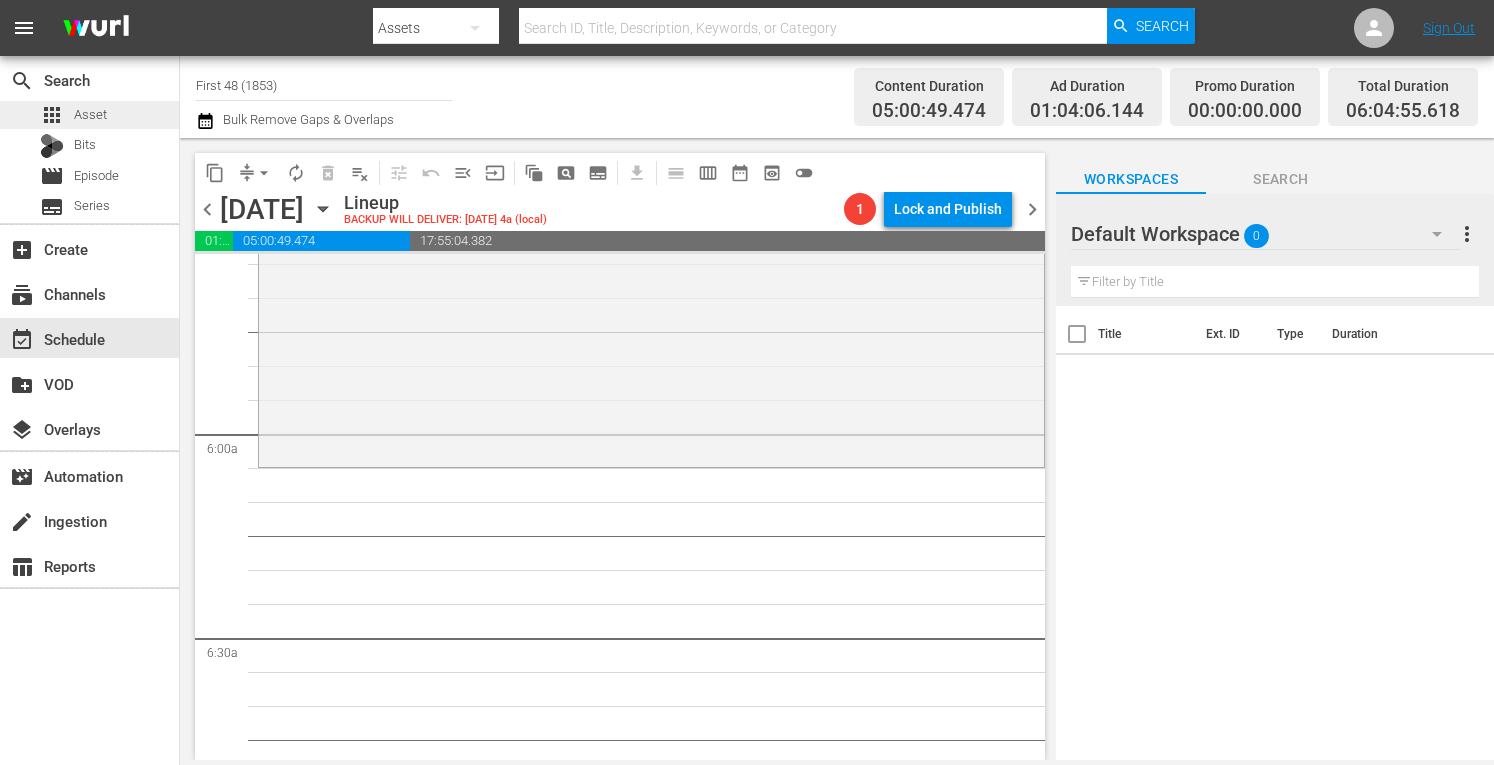 click on "Asset" at bounding box center (90, 115) 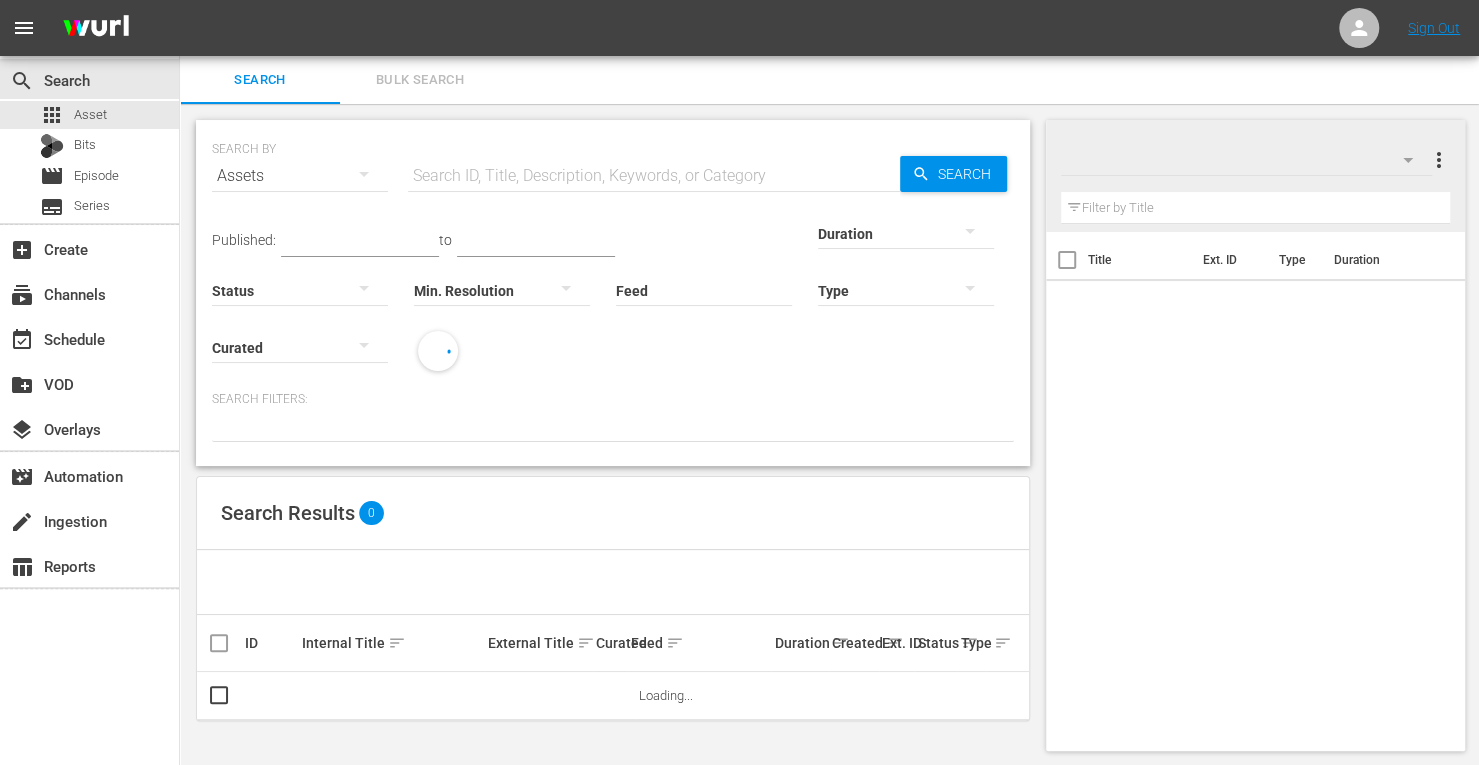 click at bounding box center [654, 176] 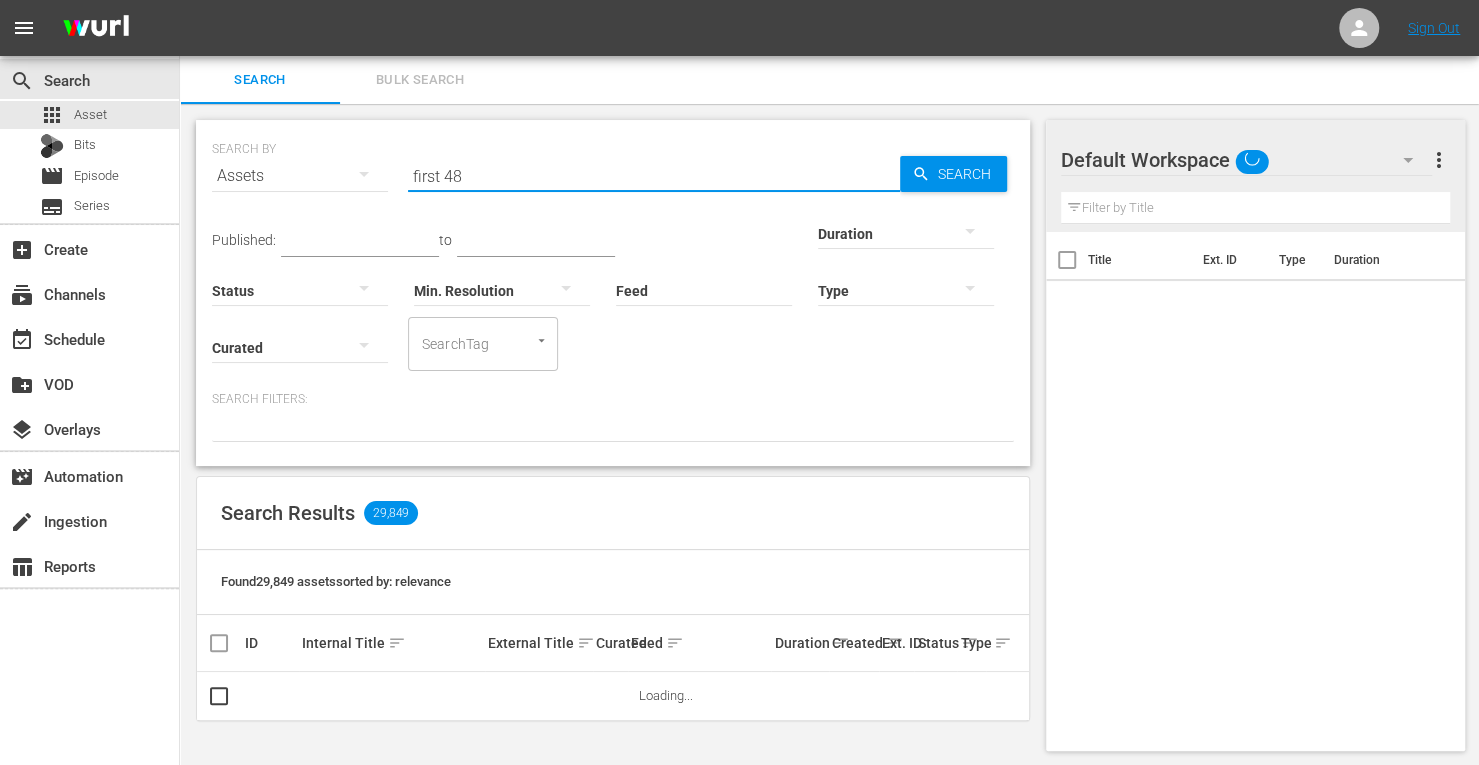 type on "First 48" 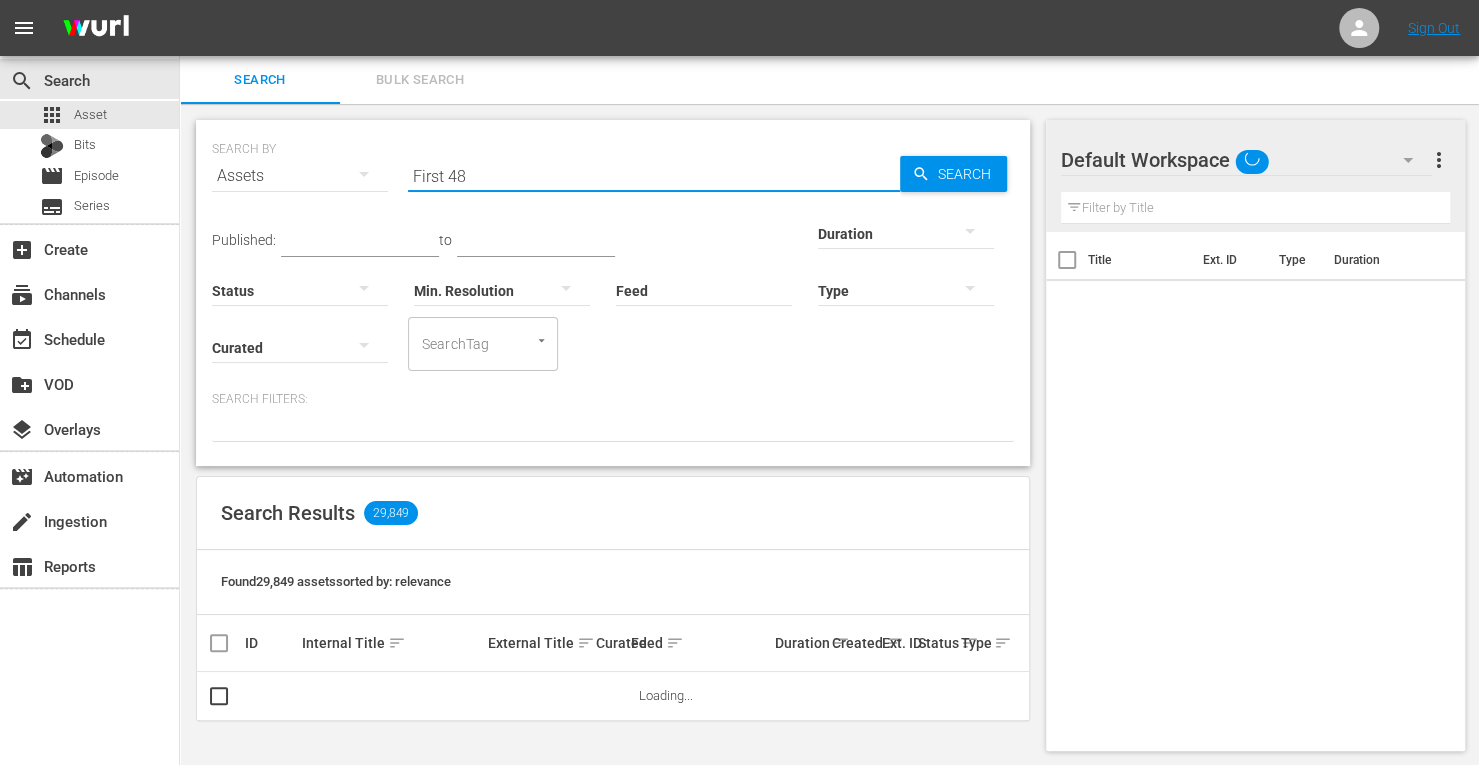 click at bounding box center (906, 233) 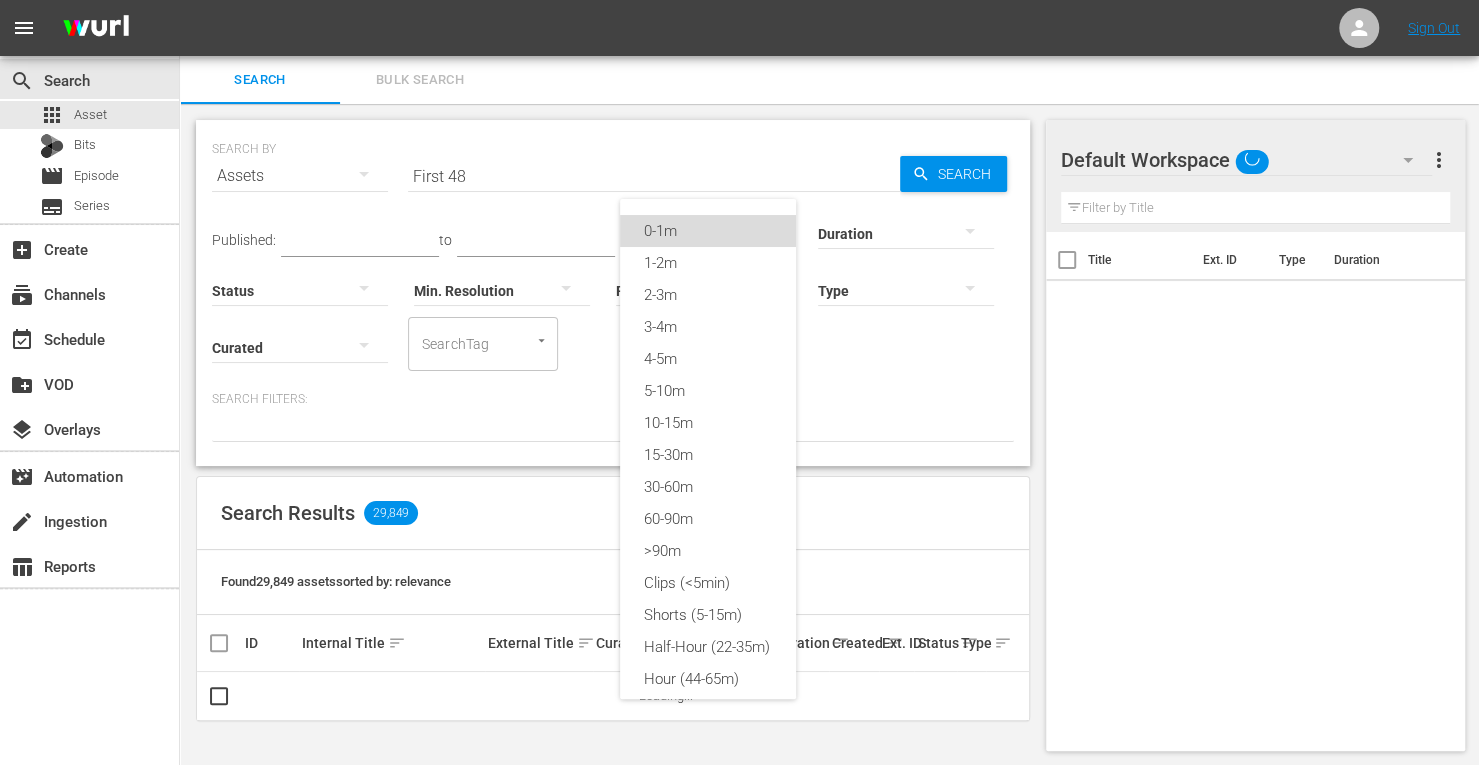 click on "0-1m" at bounding box center (708, 231) 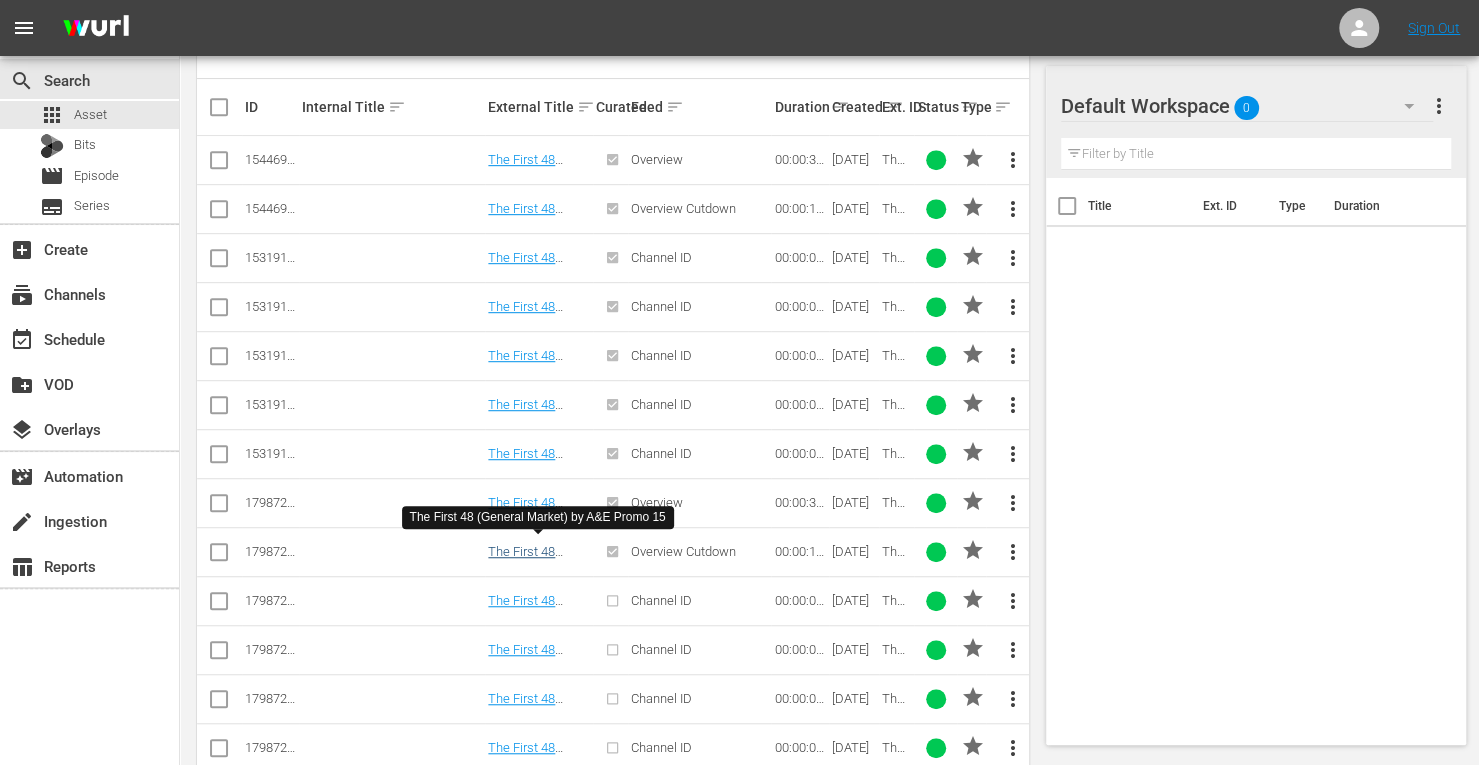 scroll, scrollTop: 566, scrollLeft: 0, axis: vertical 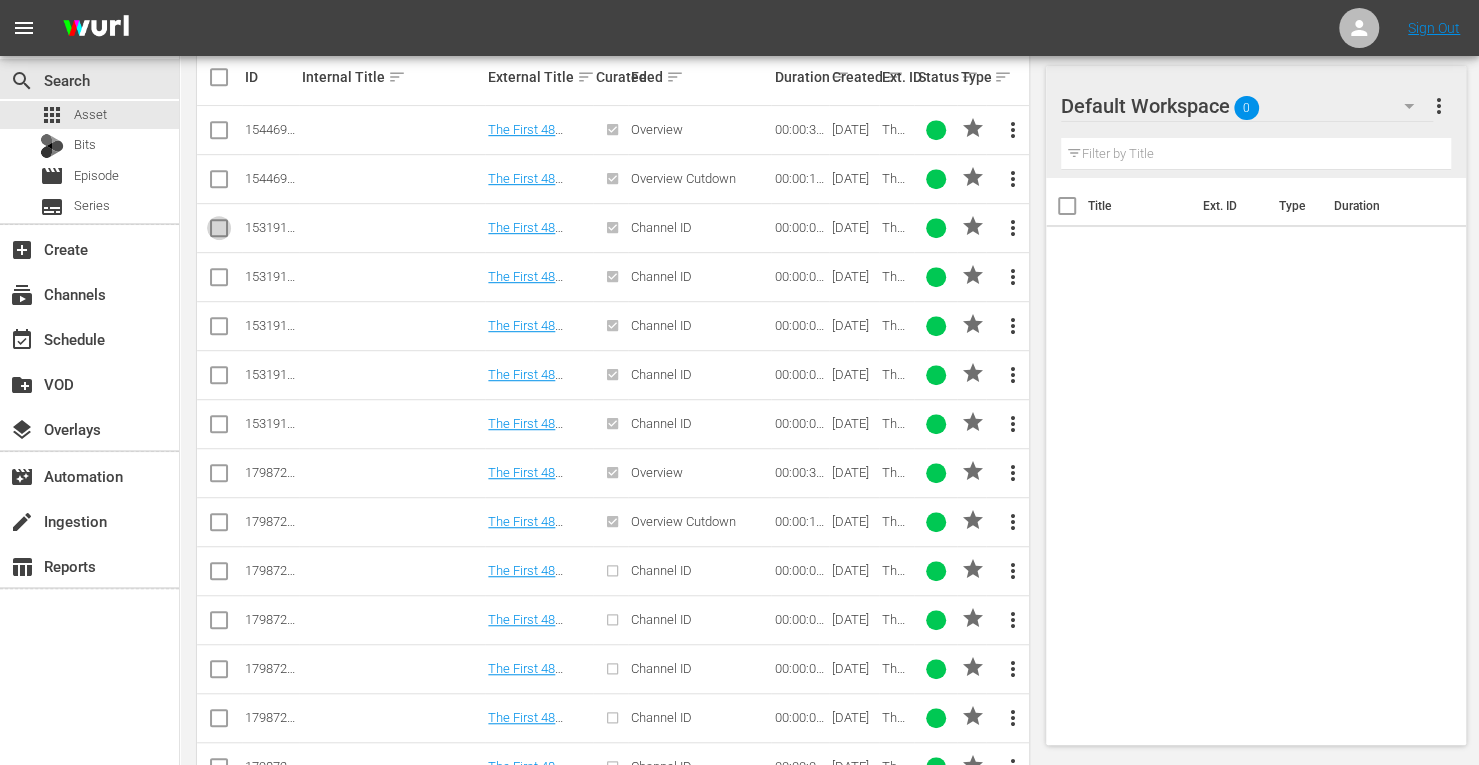 click 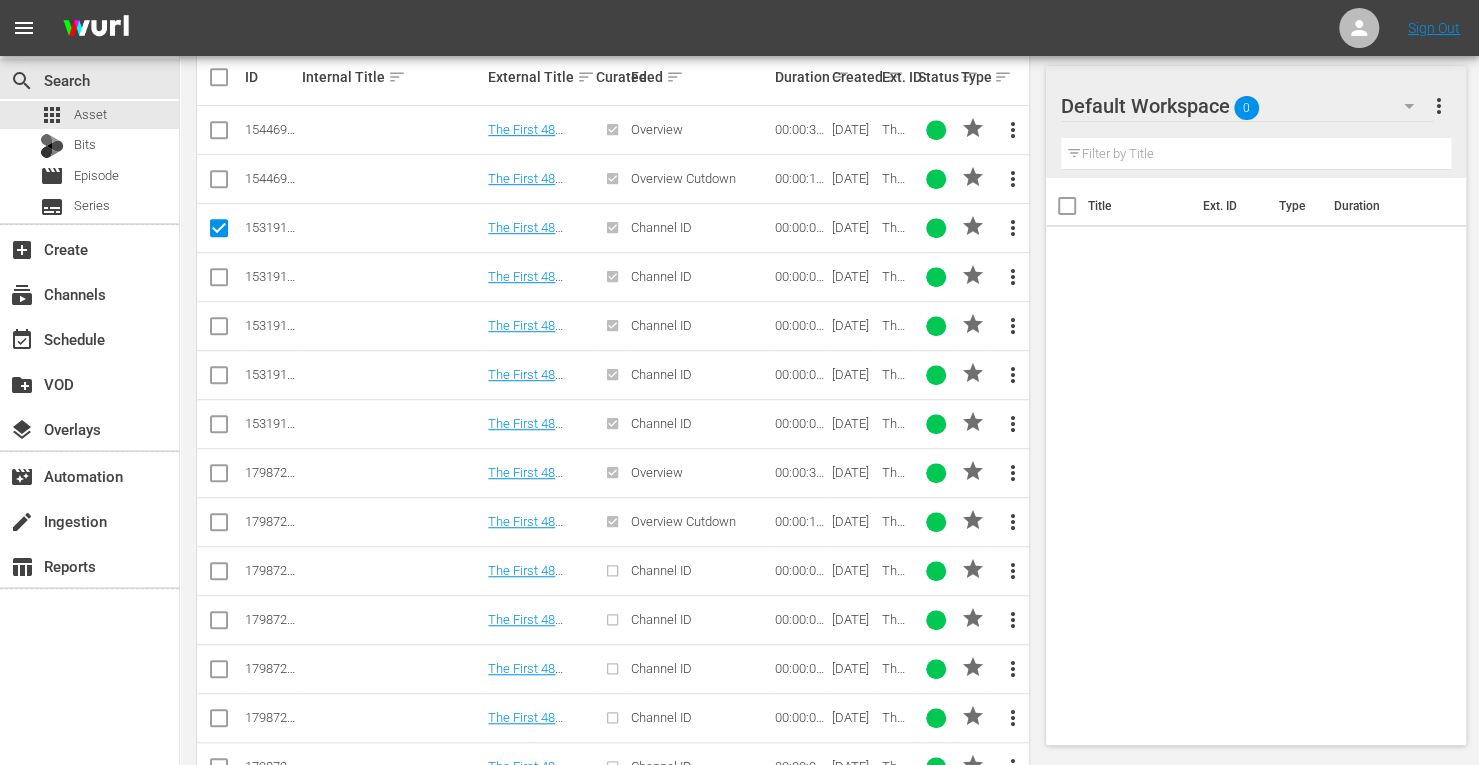 click at bounding box center [219, 281] 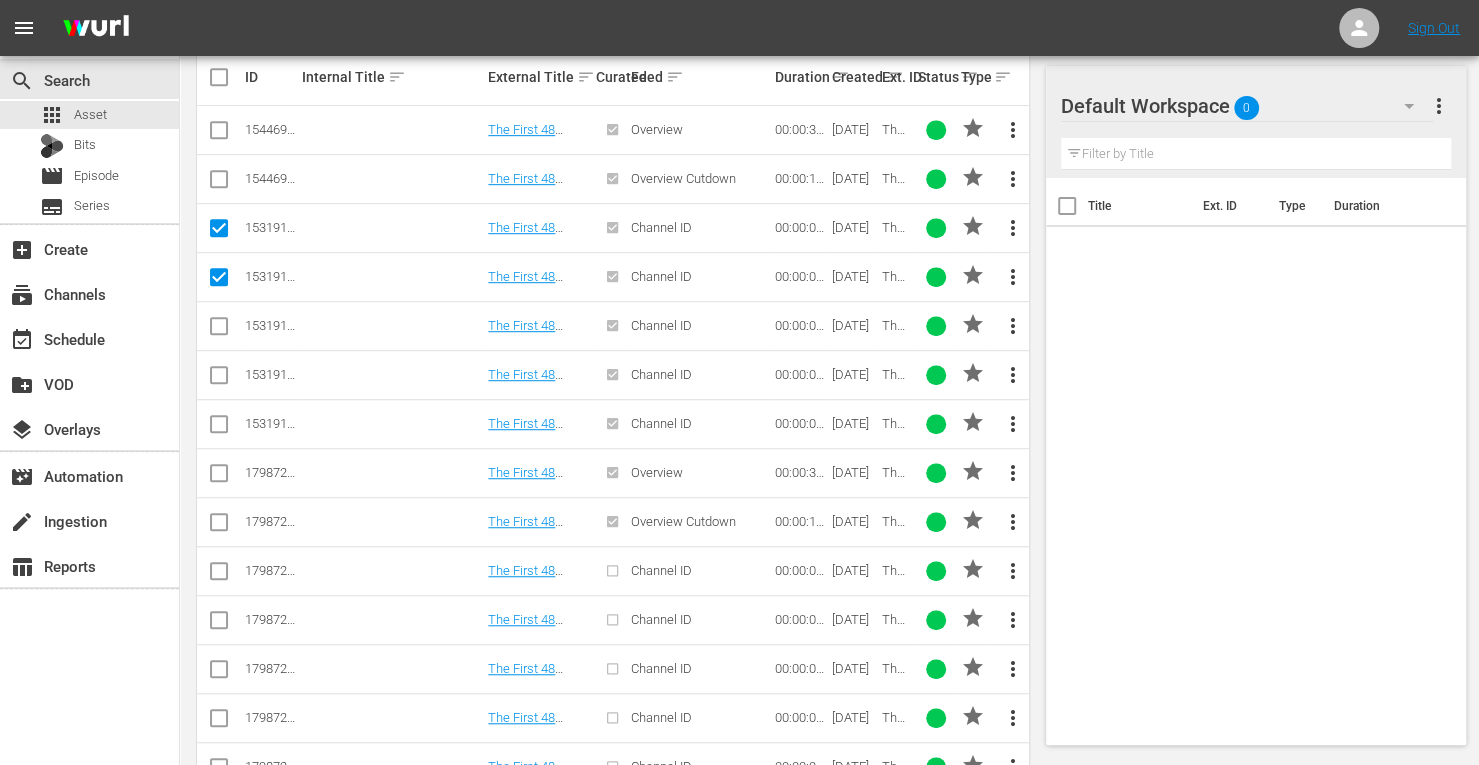 click at bounding box center [219, 330] 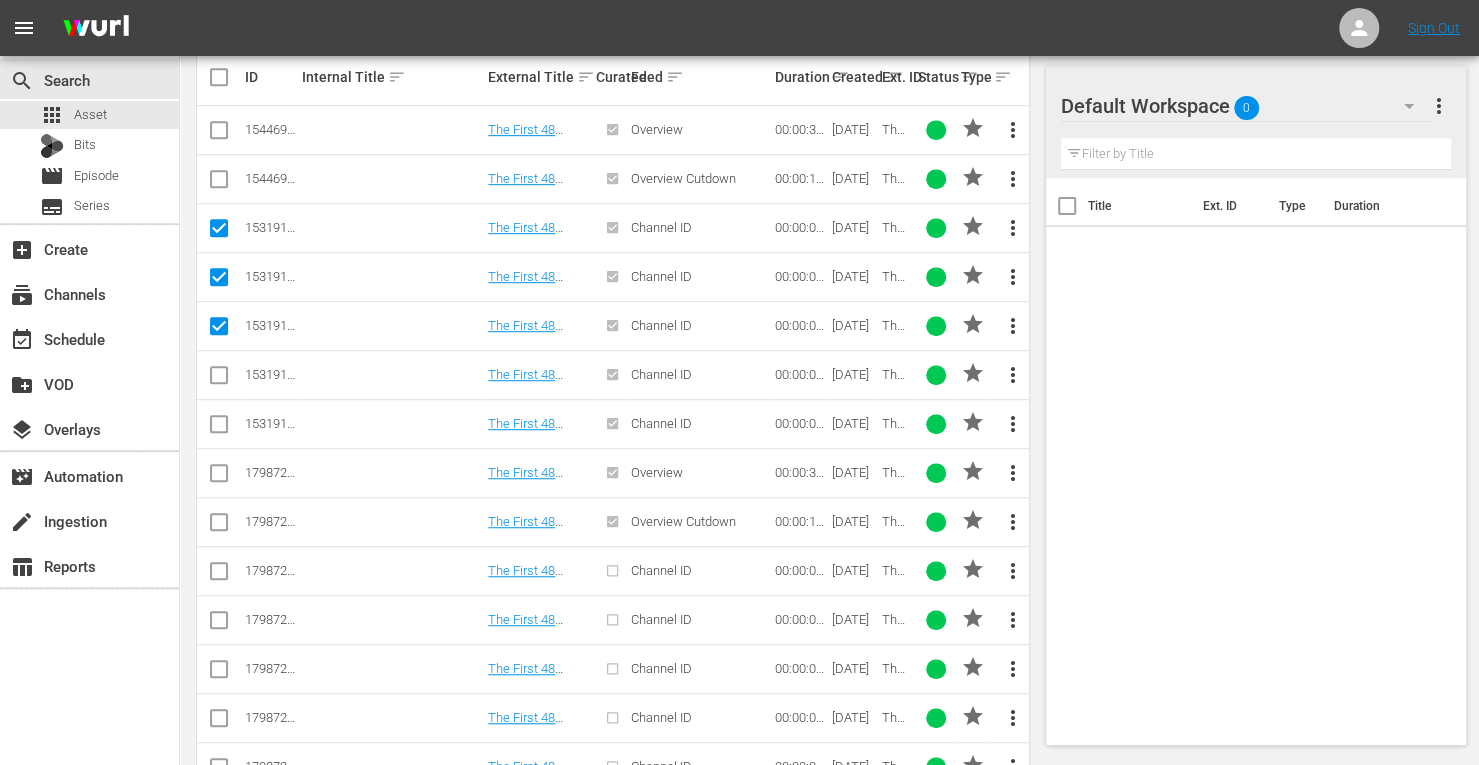 click at bounding box center [219, 379] 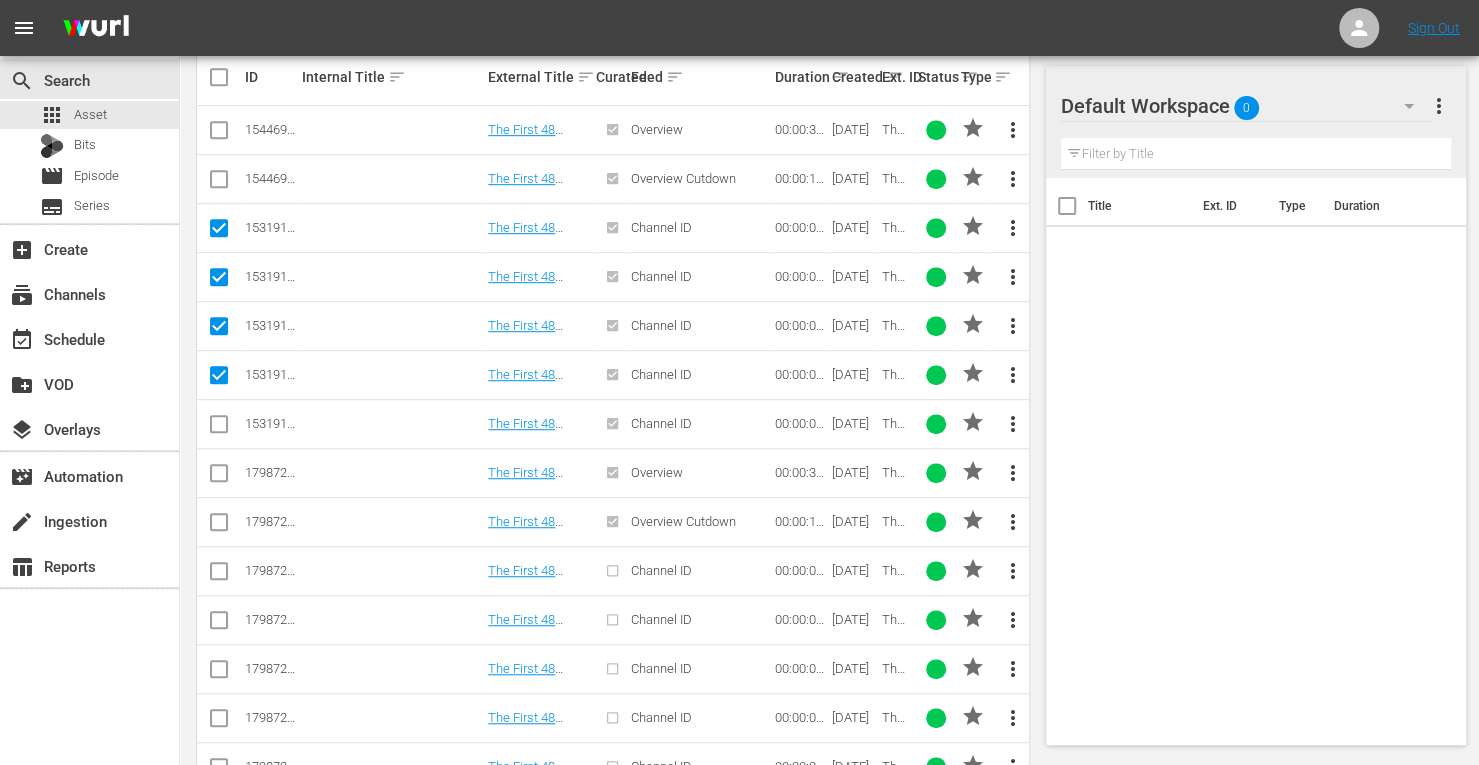 click at bounding box center (219, 428) 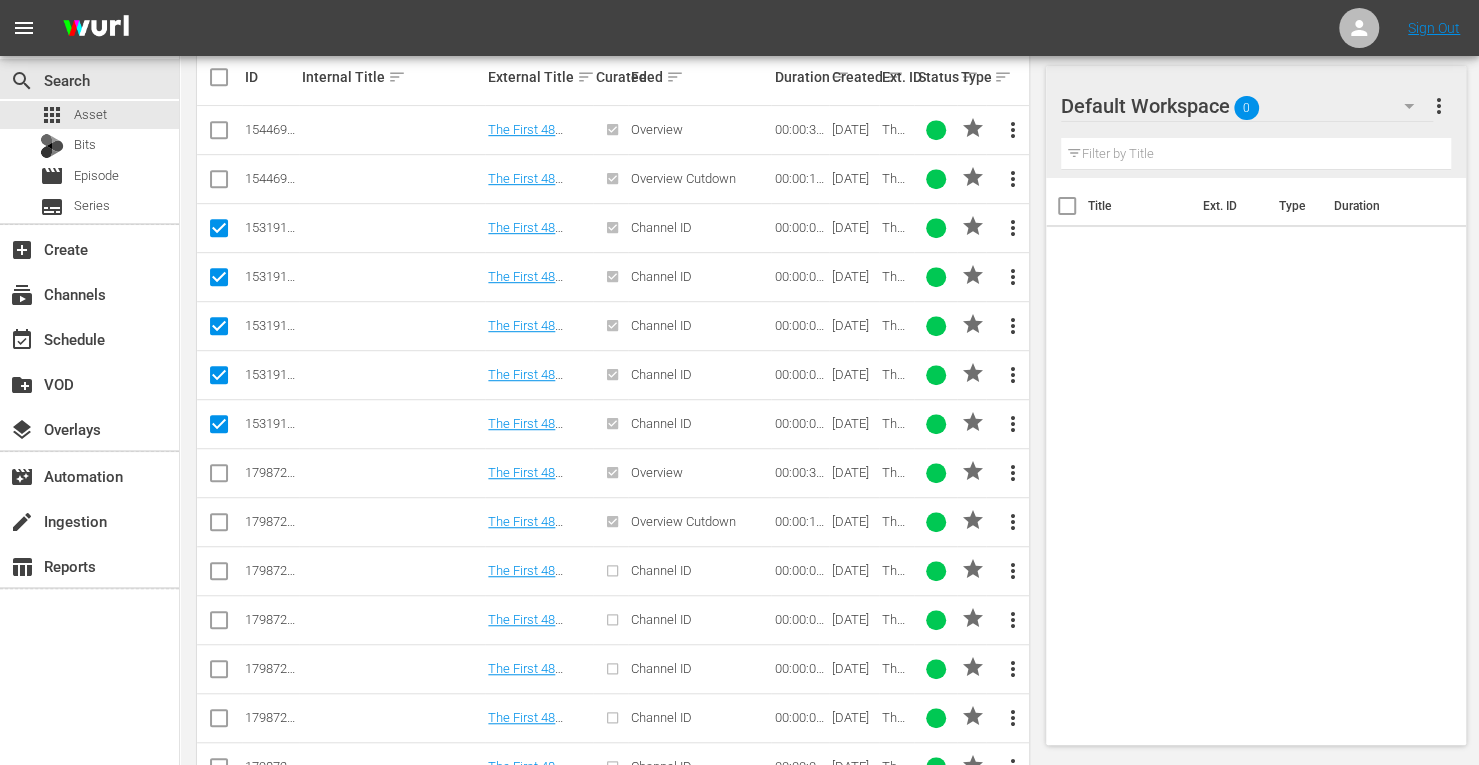 click at bounding box center [219, 134] 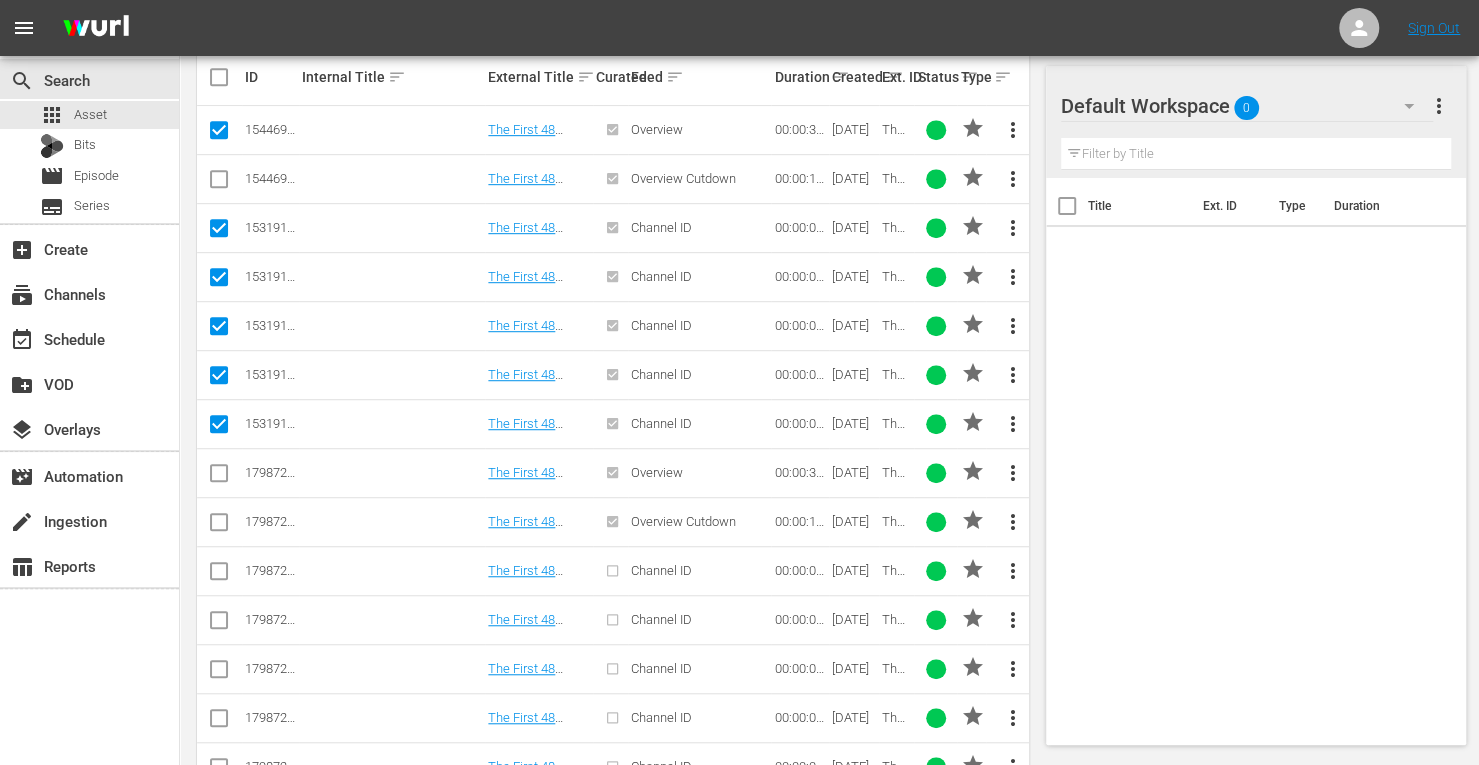 click at bounding box center (219, 183) 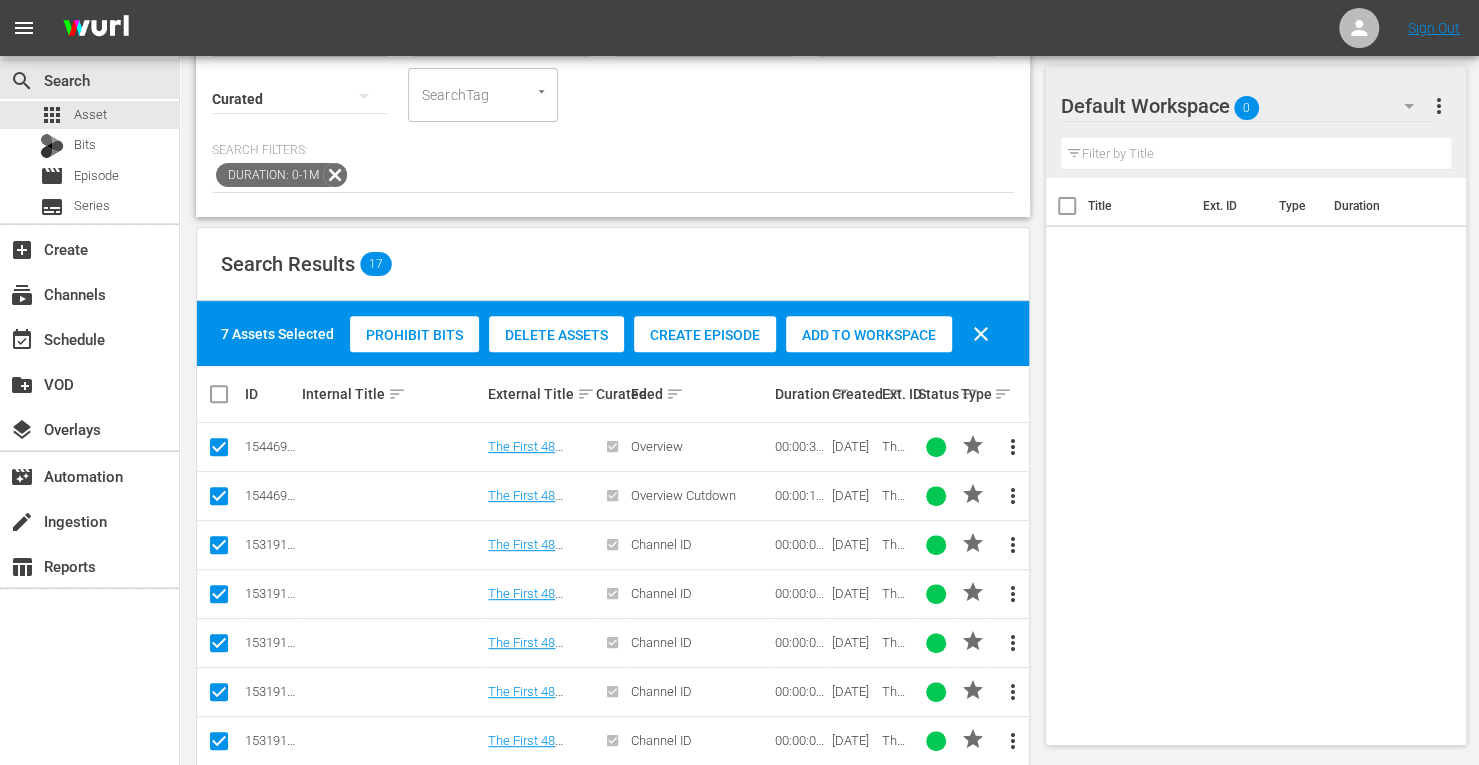 scroll, scrollTop: 206, scrollLeft: 0, axis: vertical 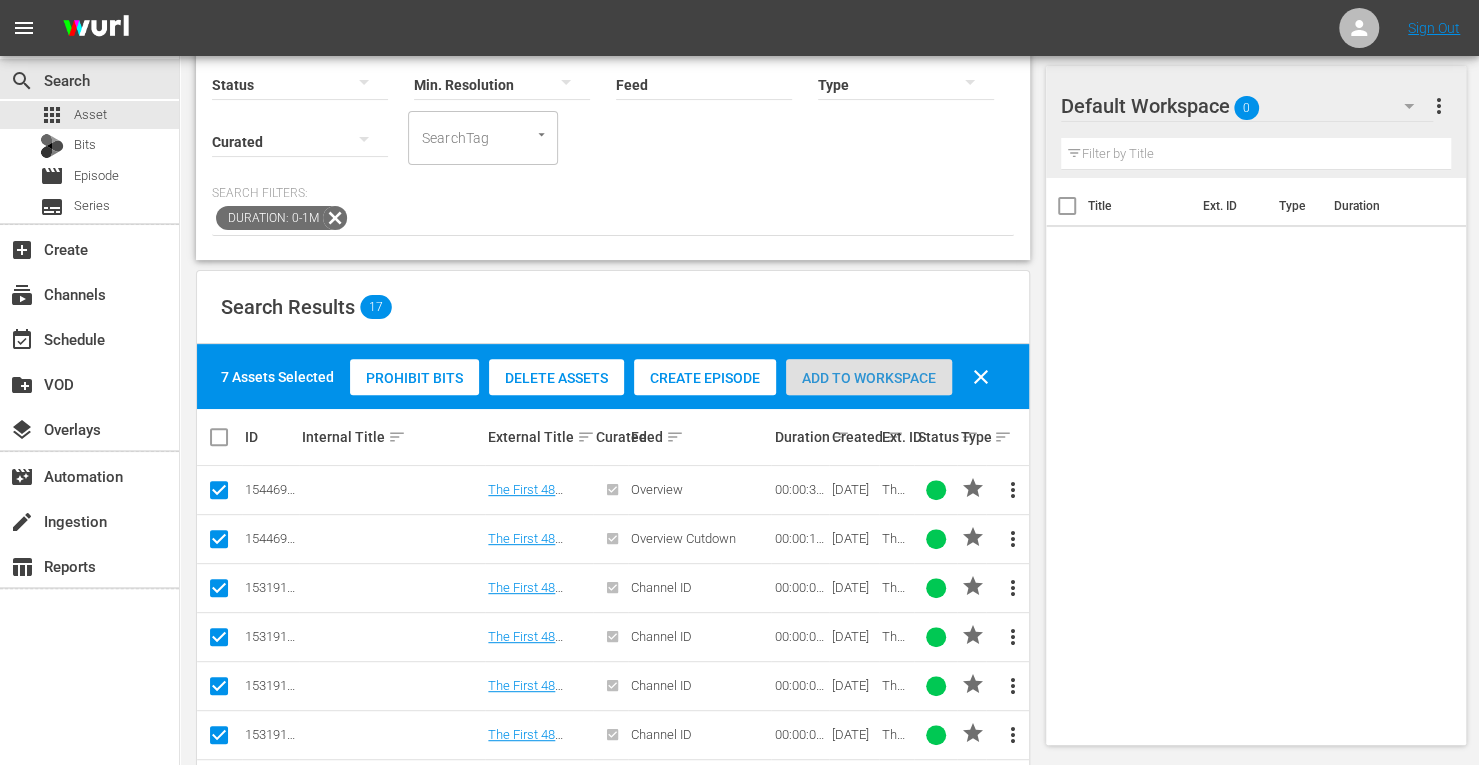 click on "Add to Workspace" at bounding box center [869, 378] 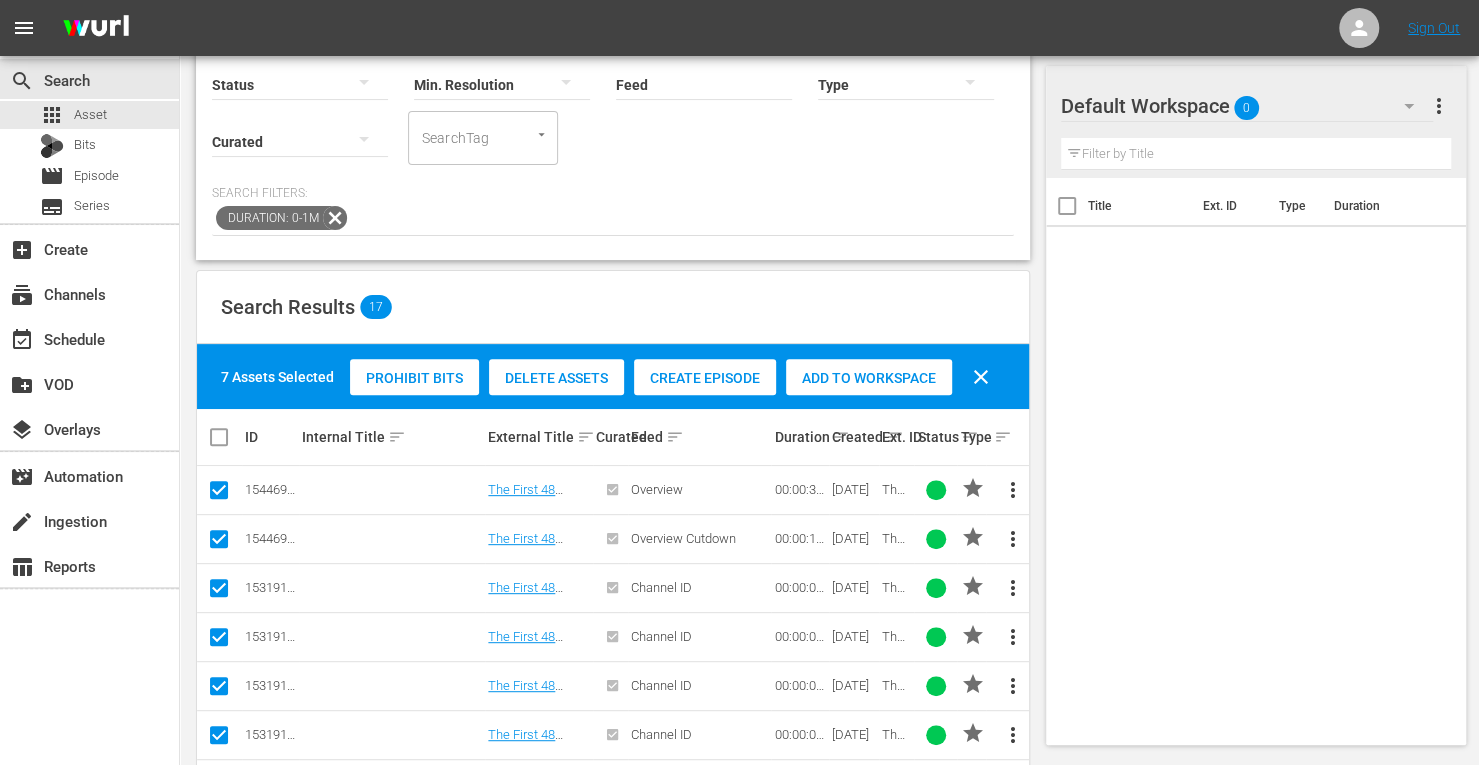 scroll, scrollTop: 27, scrollLeft: 0, axis: vertical 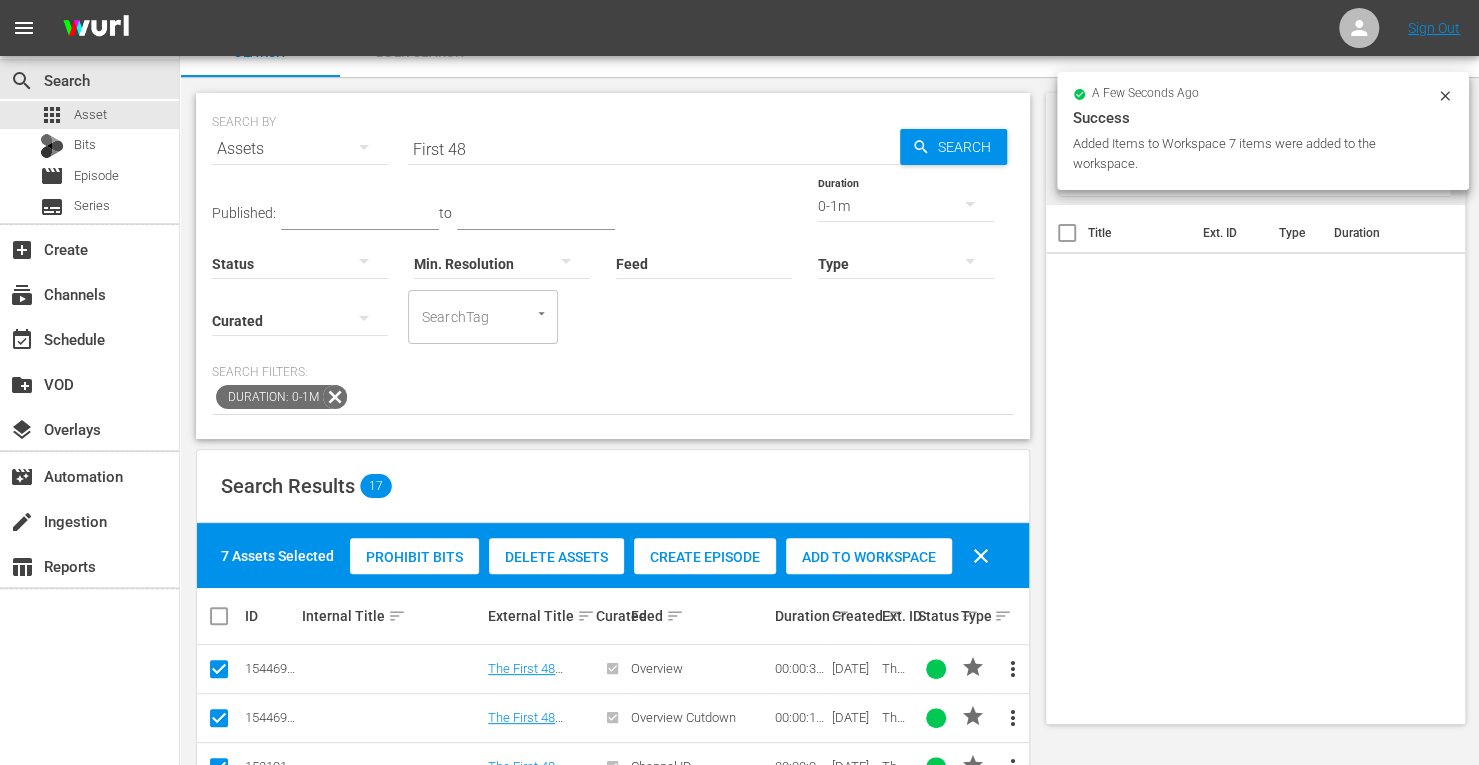 click on "0-1m" at bounding box center (906, 206) 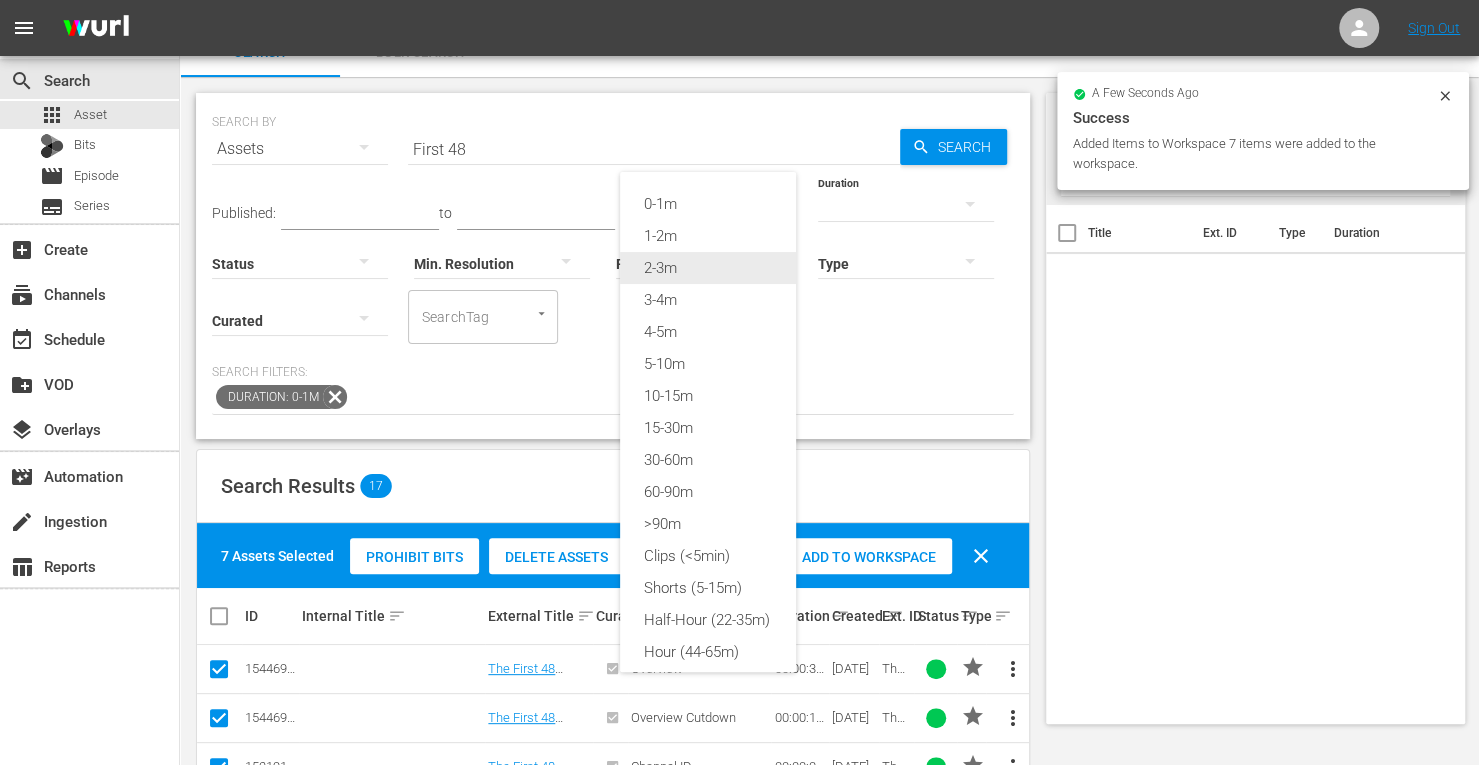 click on "2-3m" at bounding box center (708, 268) 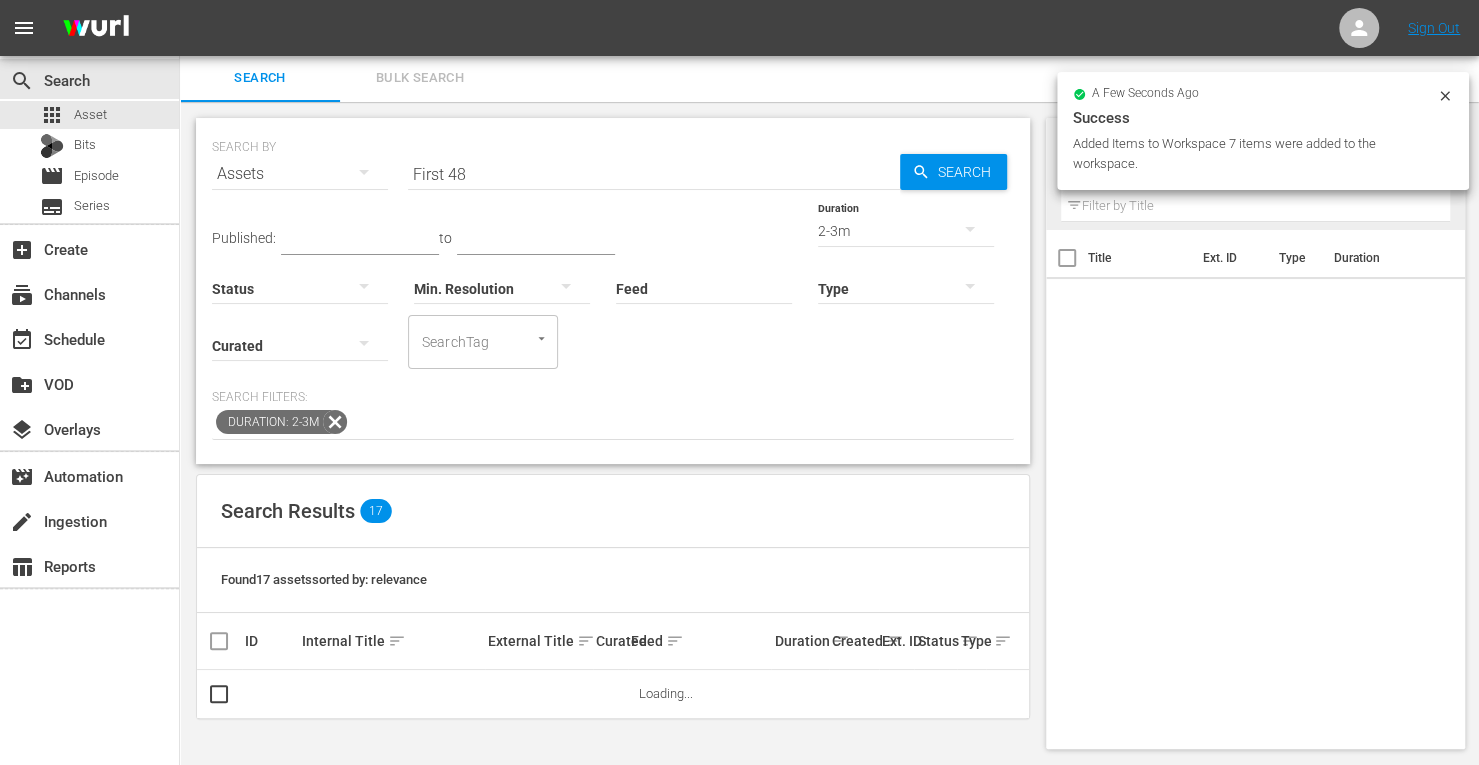 scroll, scrollTop: 2, scrollLeft: 0, axis: vertical 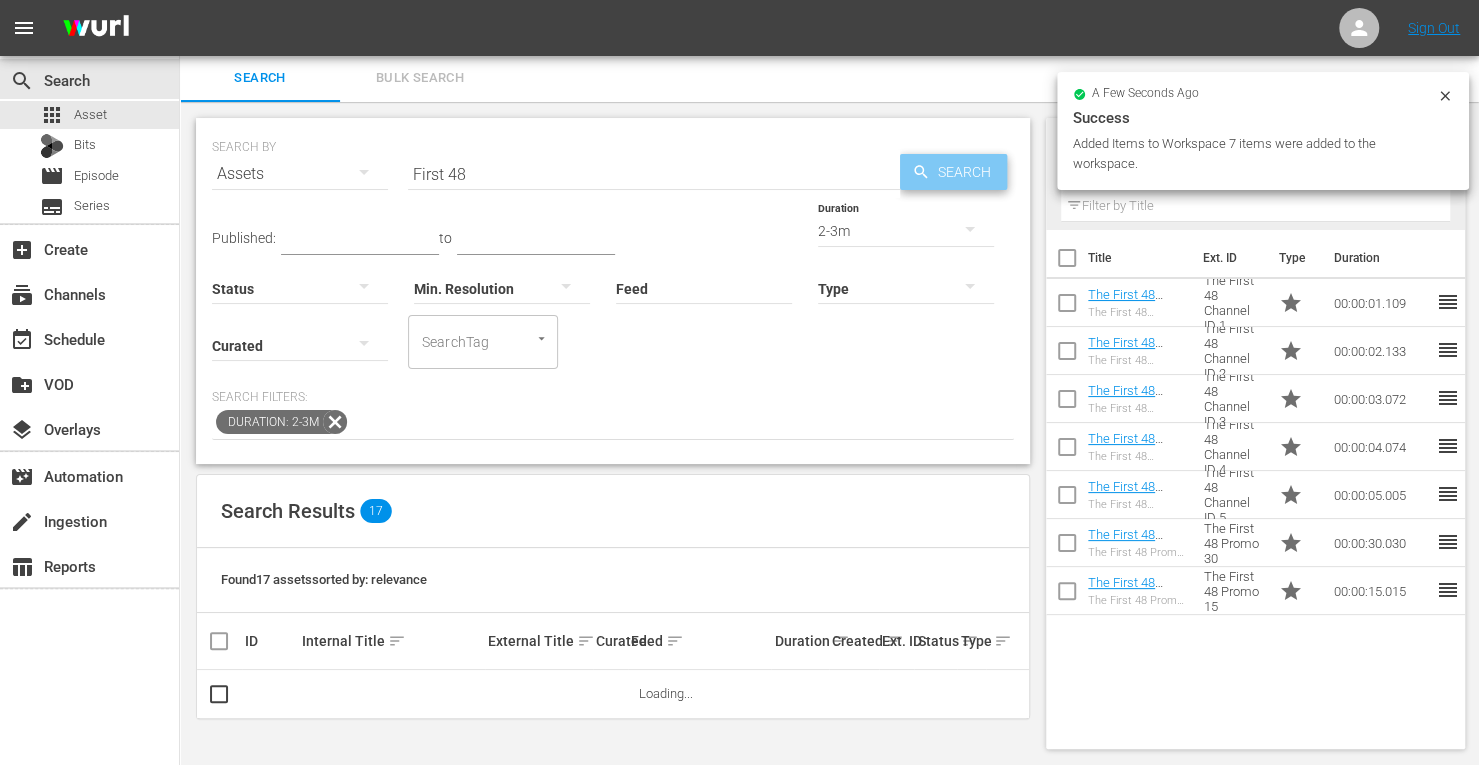 click on "Search" at bounding box center (968, 172) 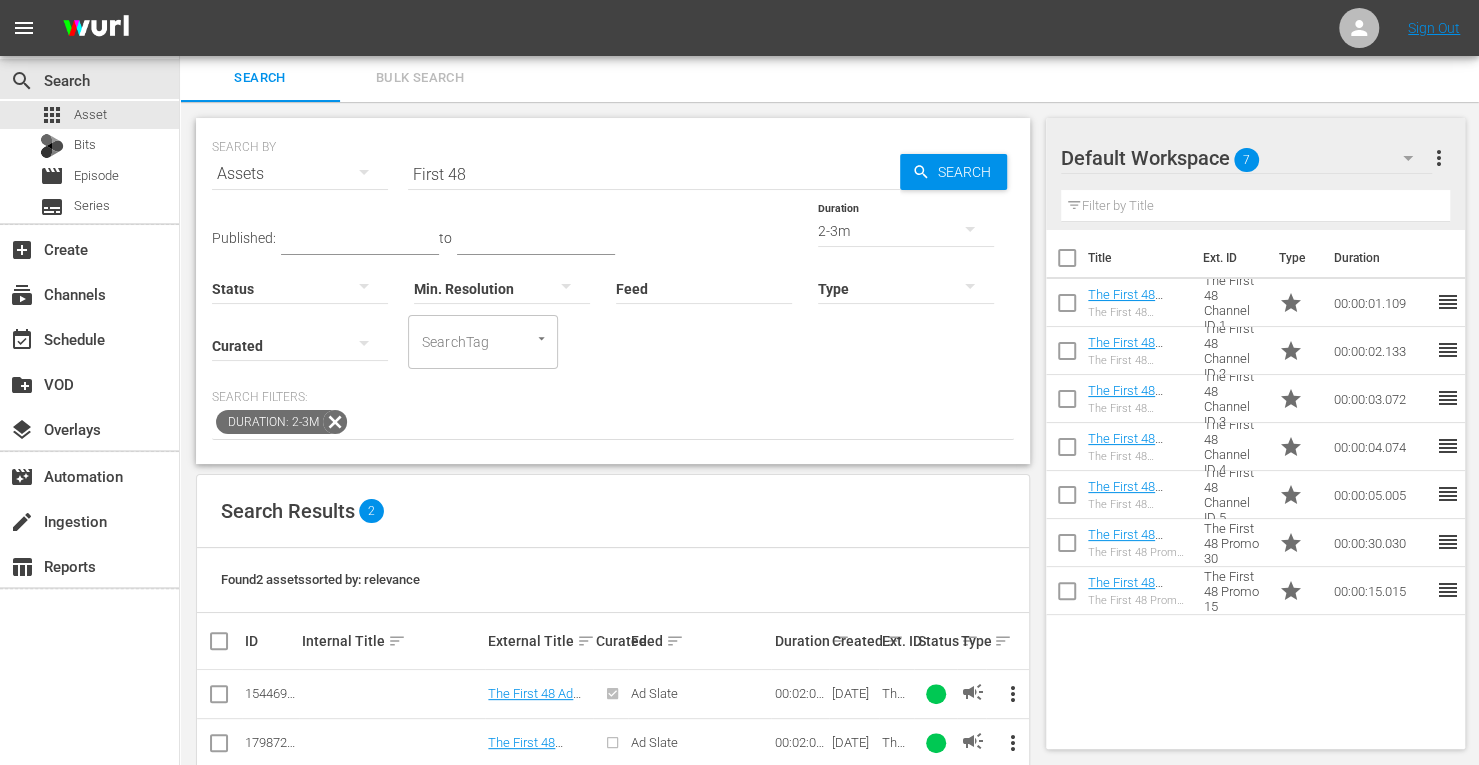 scroll, scrollTop: 36, scrollLeft: 0, axis: vertical 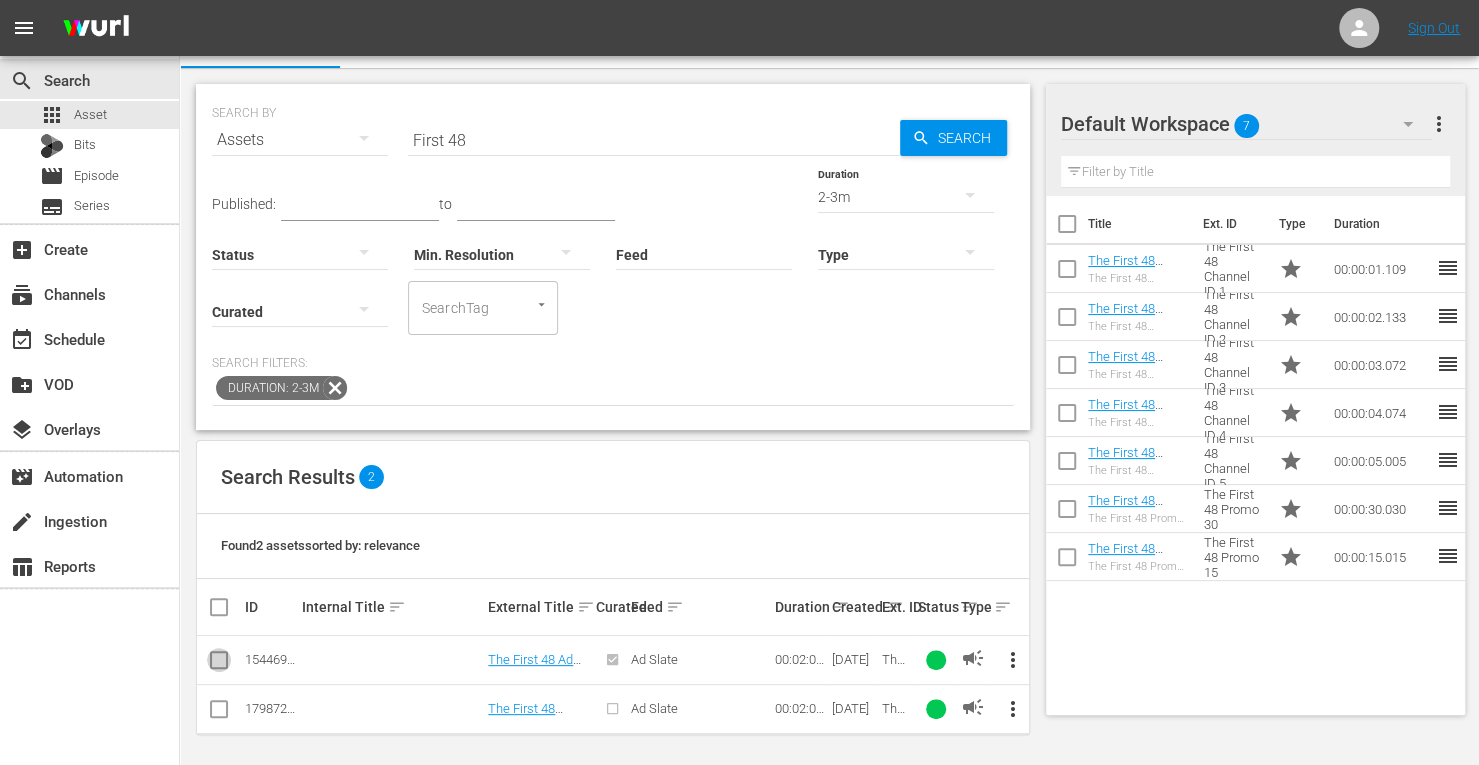 click at bounding box center (219, 664) 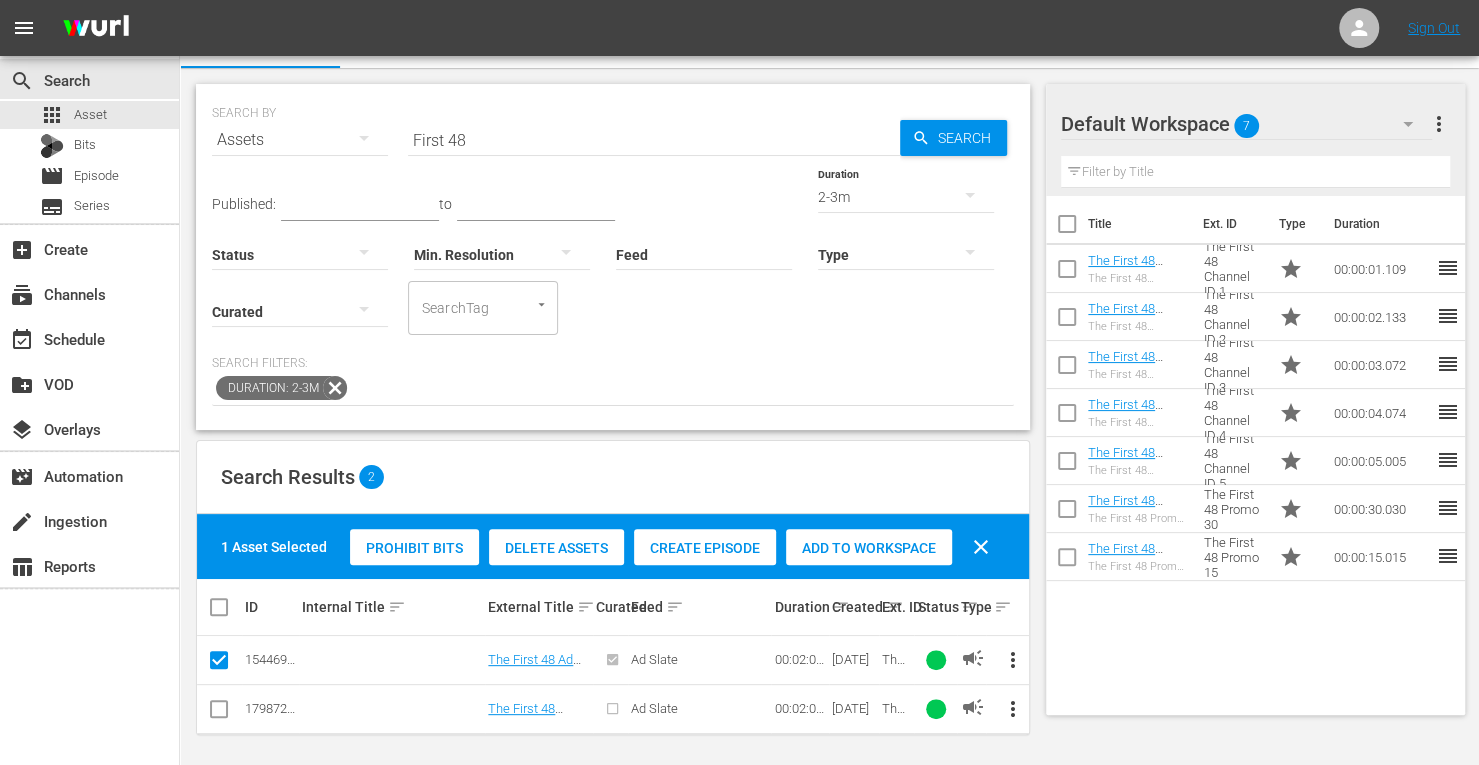 click on "Add to Workspace" at bounding box center (869, 548) 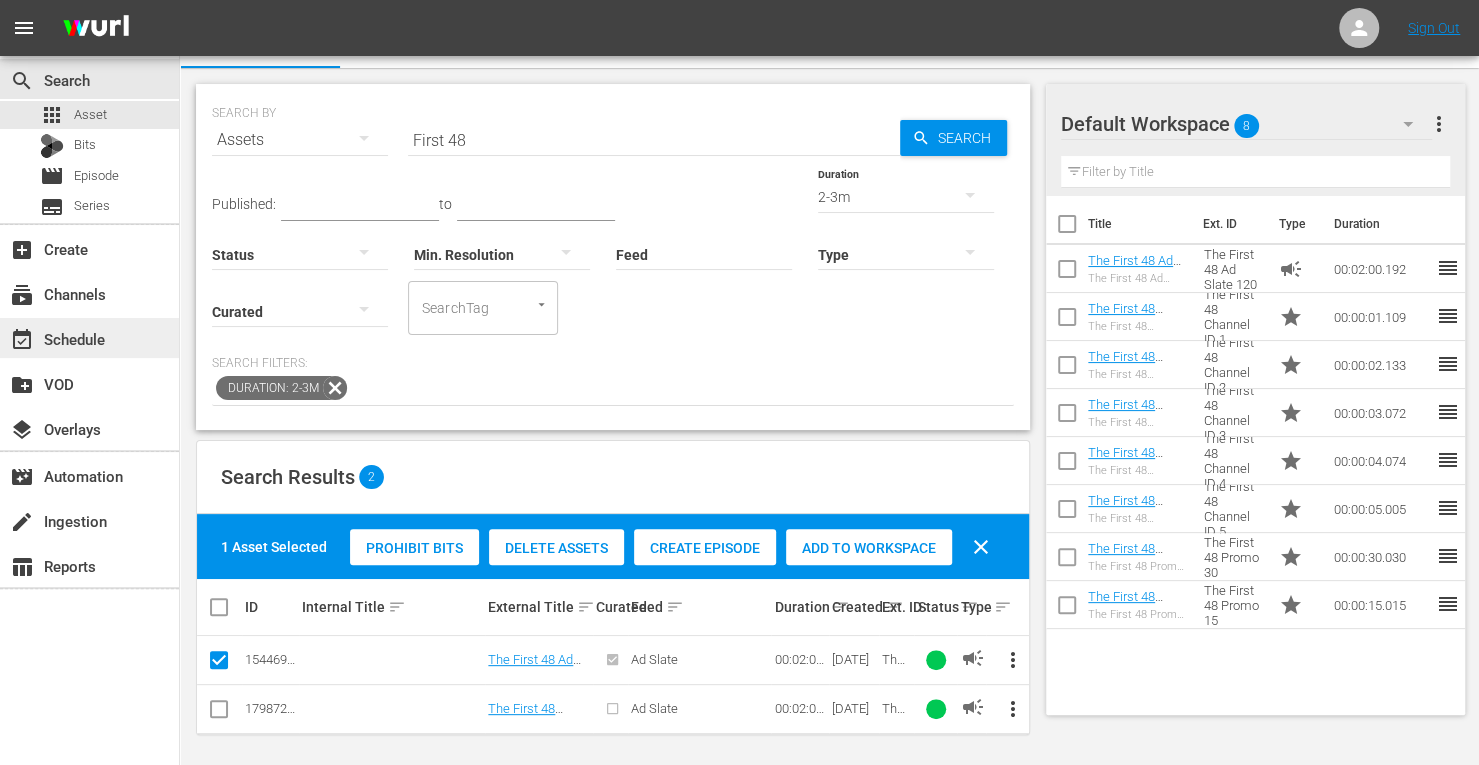 click on "event_available   Schedule" at bounding box center [56, 336] 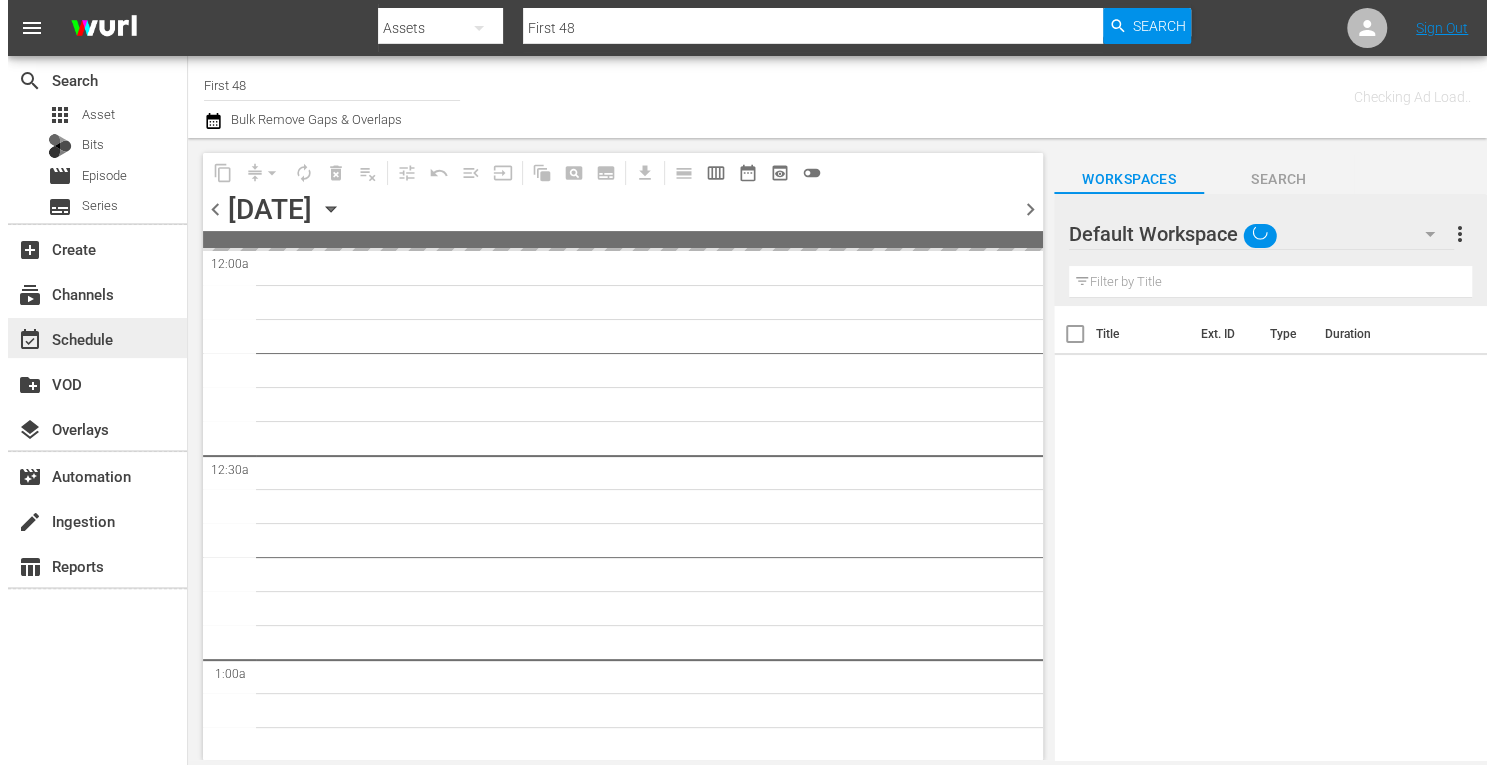scroll, scrollTop: 0, scrollLeft: 0, axis: both 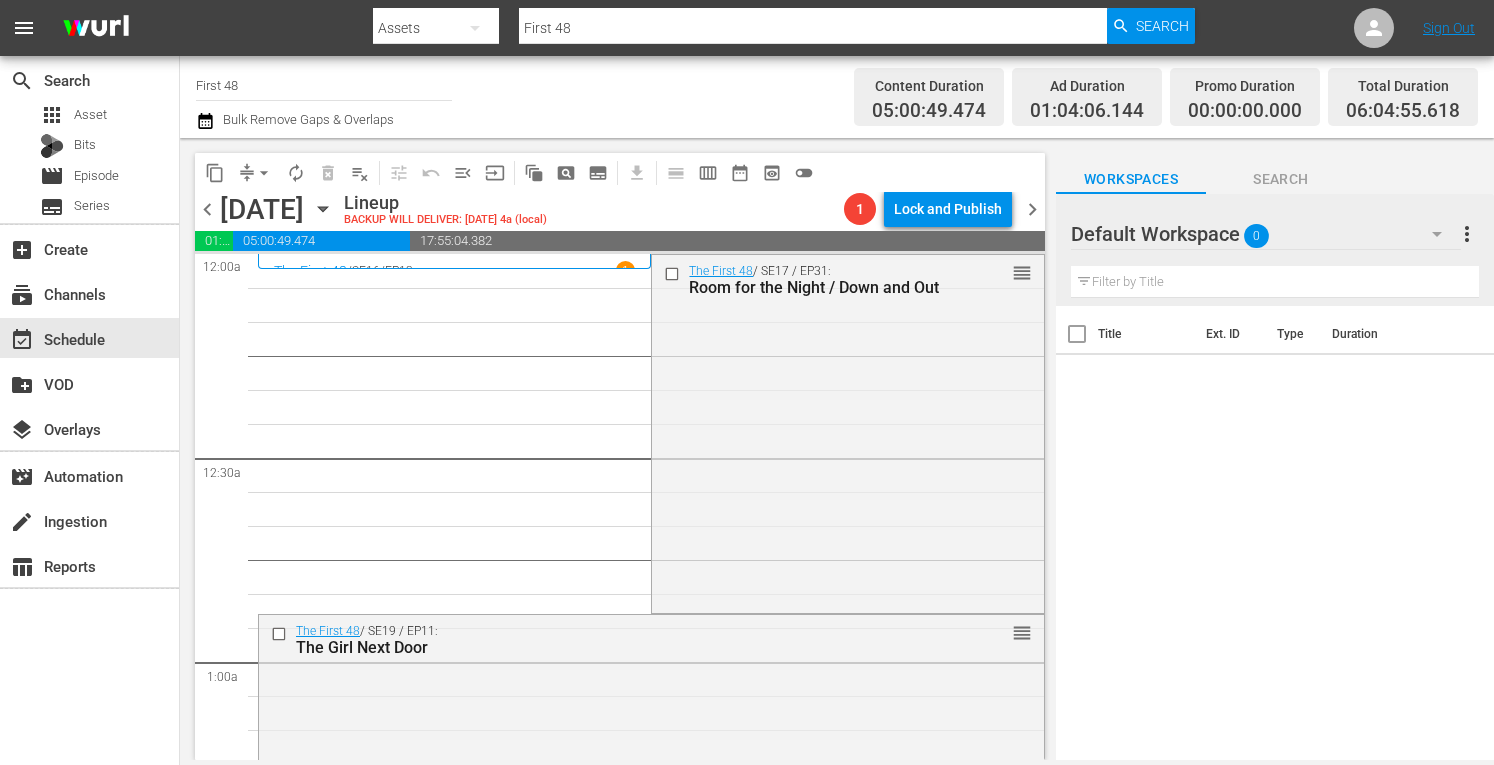 click on "chevron_right" at bounding box center (1032, 209) 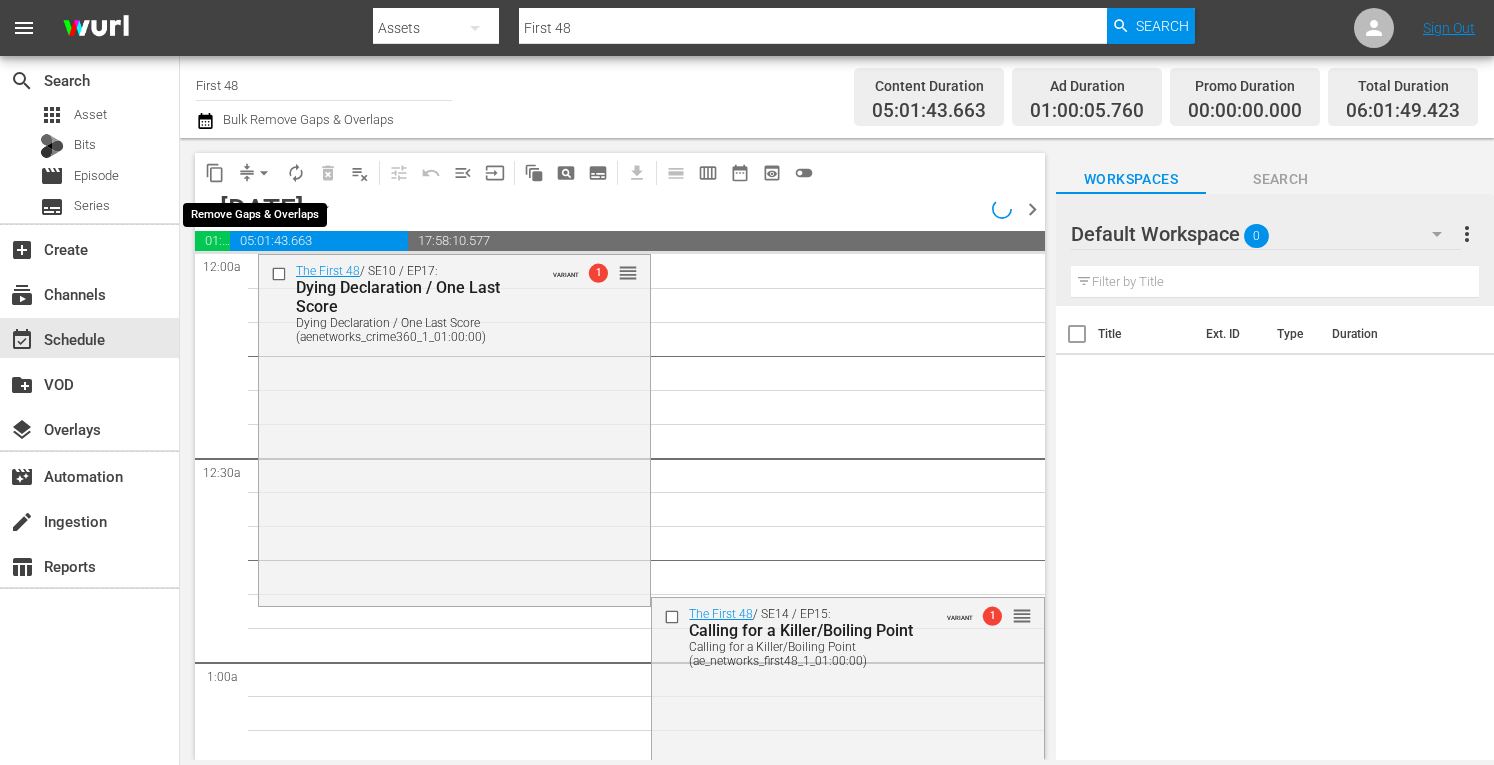 click on "arrow_drop_down" at bounding box center (264, 173) 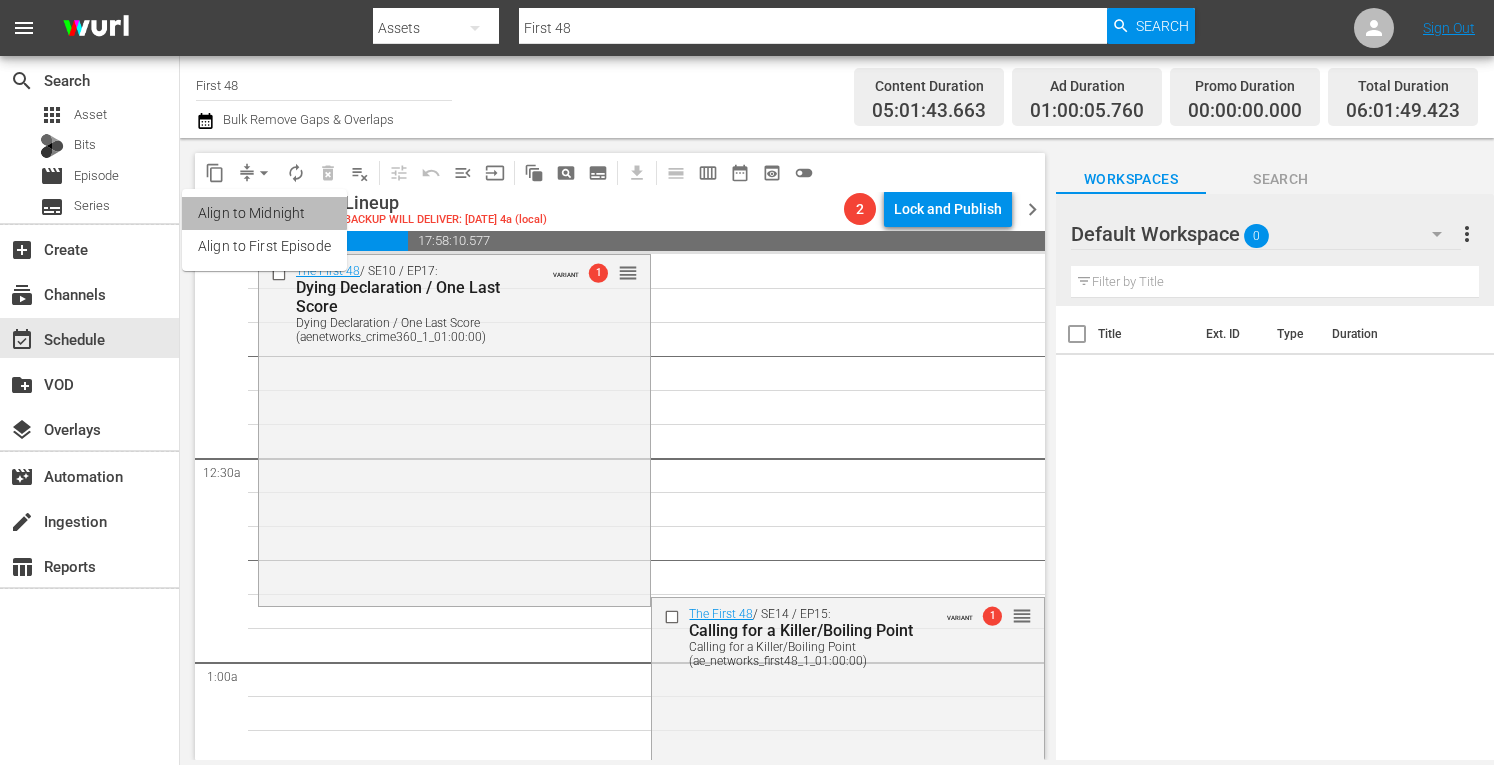 click on "Align to Midnight" at bounding box center [264, 213] 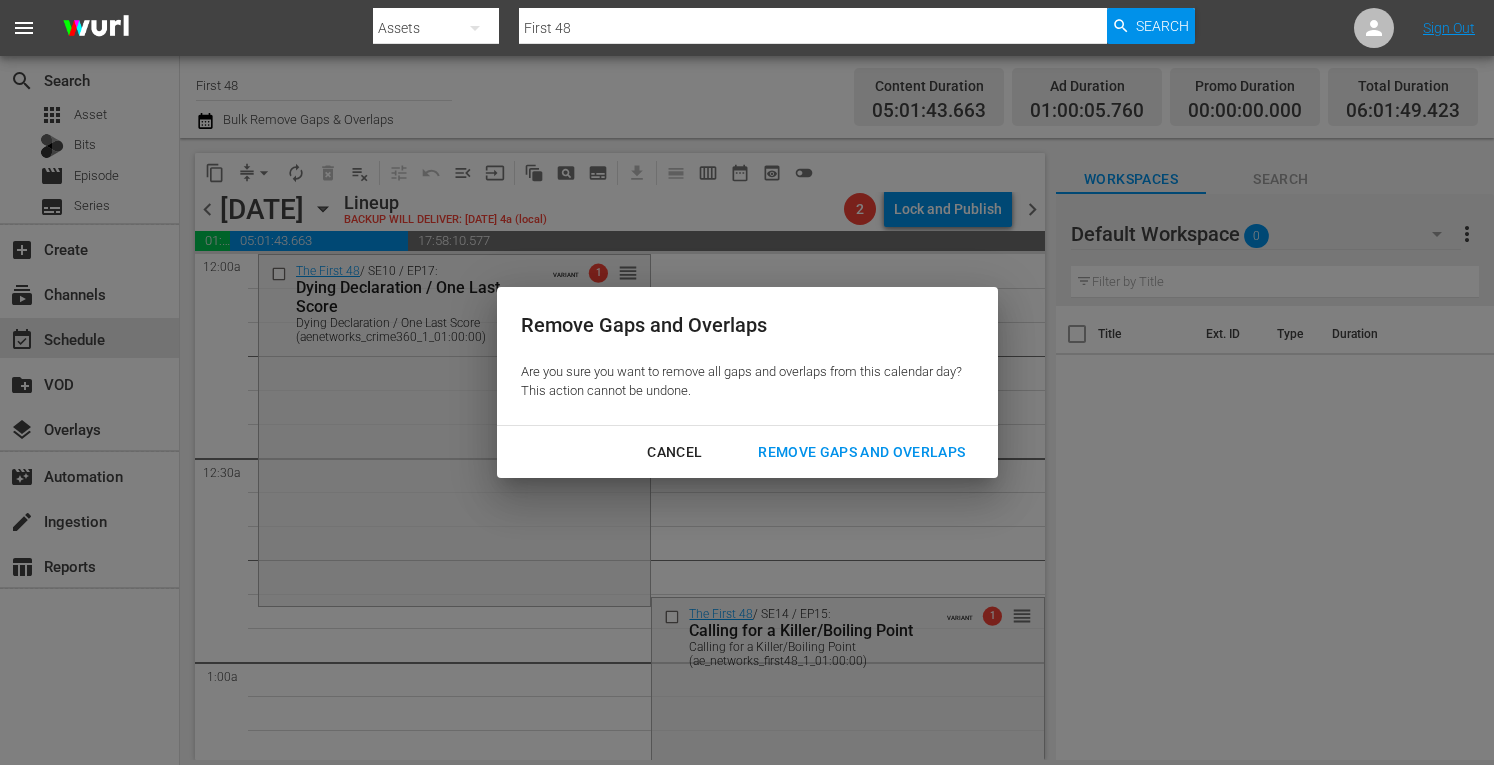 click on "Remove Gaps and Overlaps" at bounding box center [861, 452] 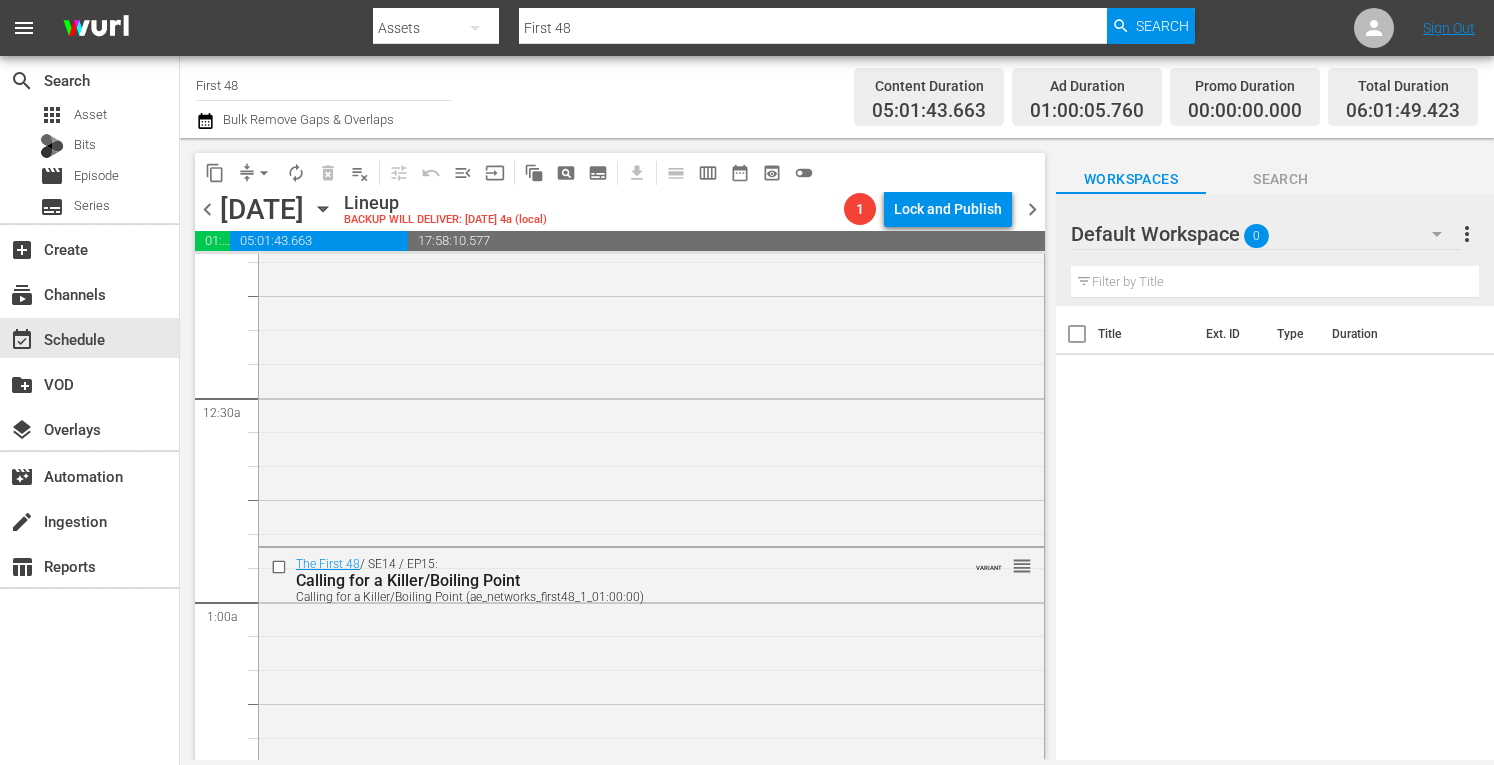 scroll, scrollTop: 0, scrollLeft: 0, axis: both 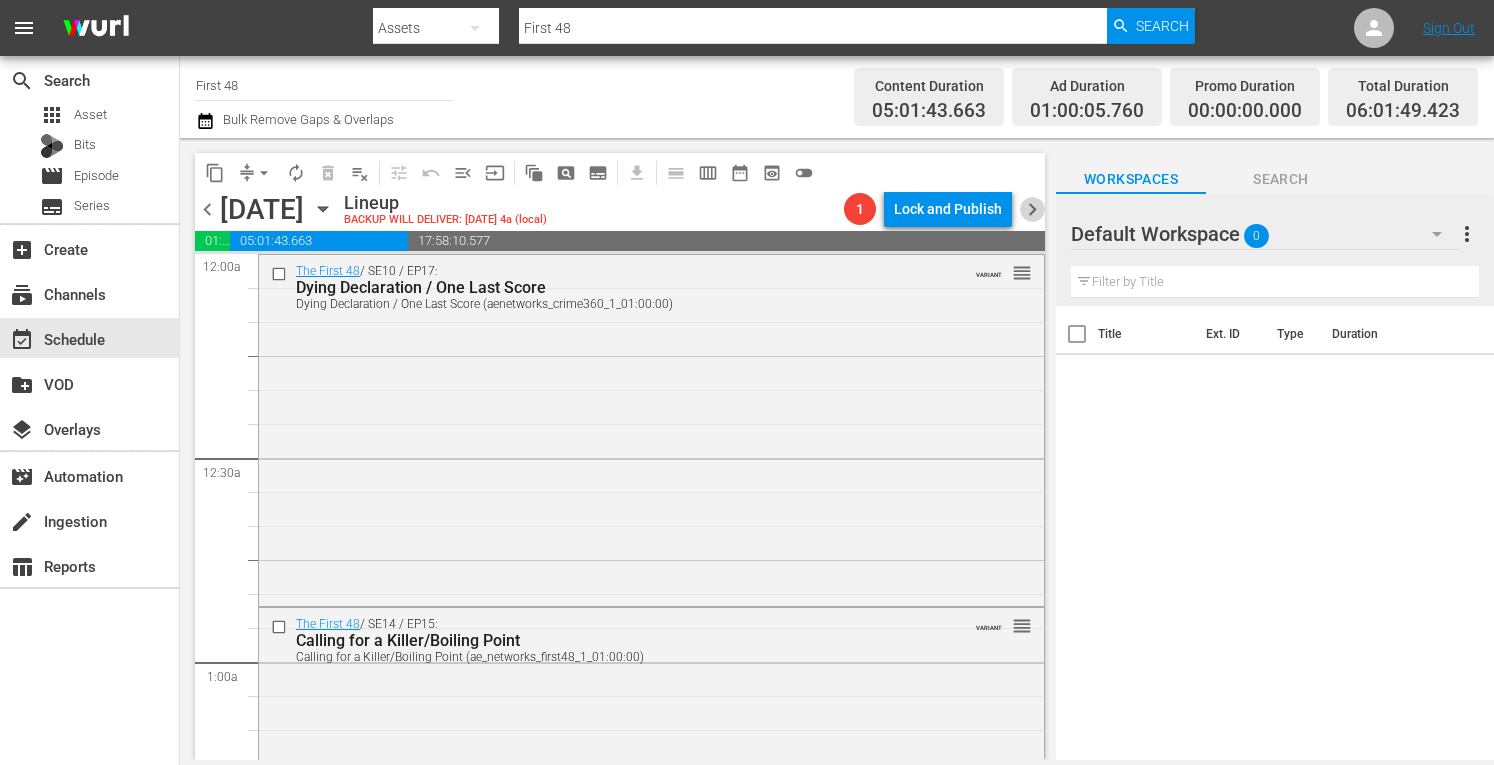 click on "chevron_right" at bounding box center (1032, 209) 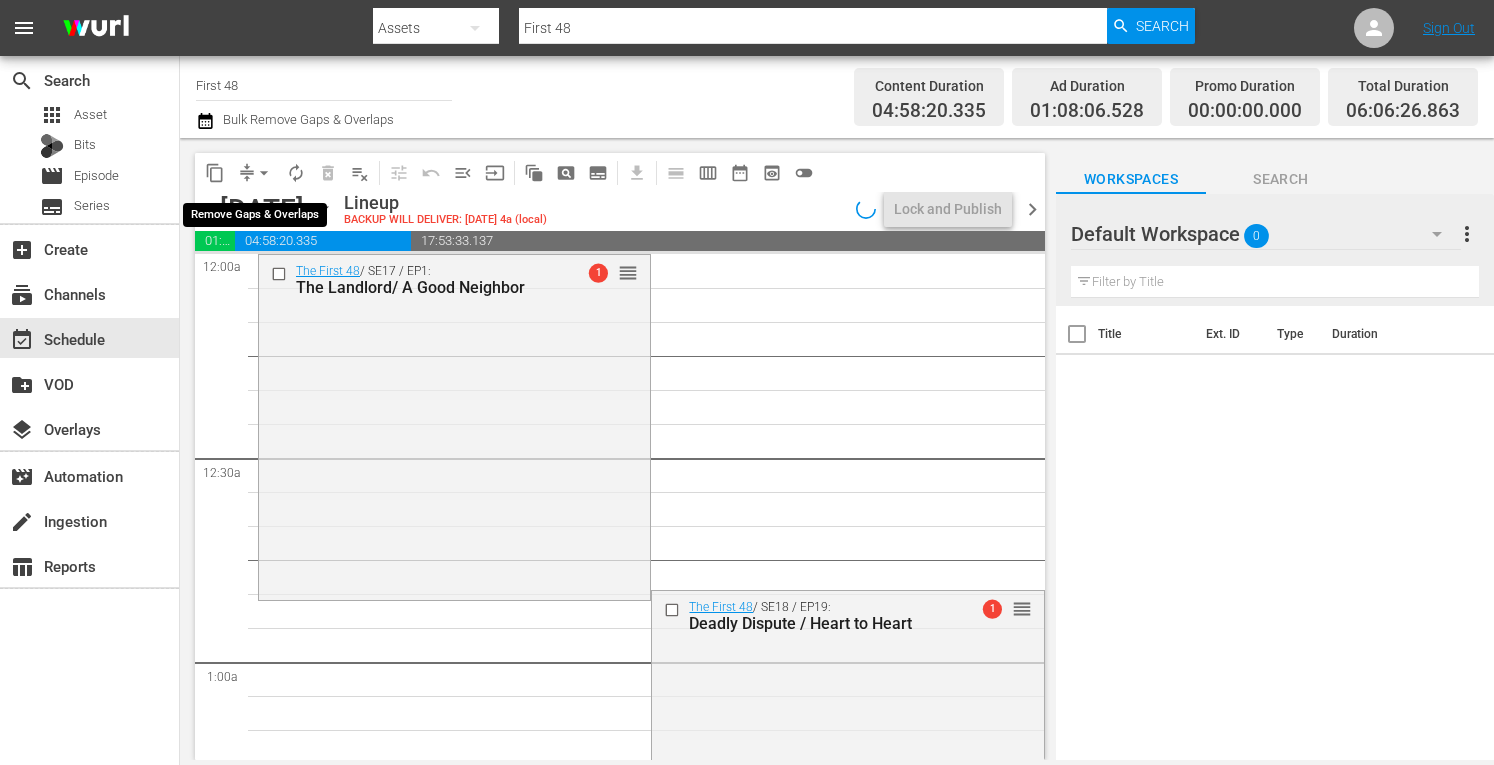 click on "arrow_drop_down" at bounding box center (264, 173) 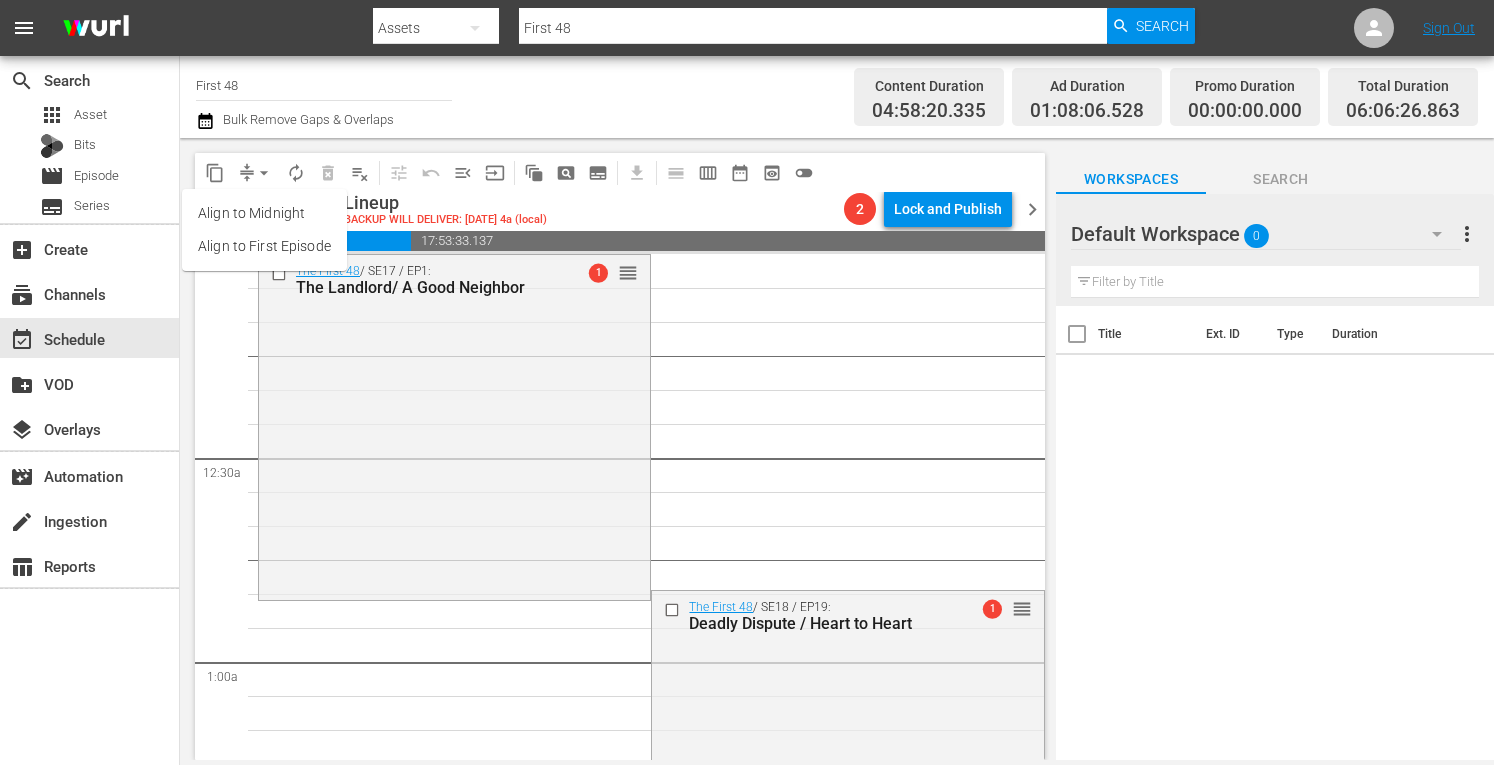 click on "Align to Midnight" at bounding box center (264, 213) 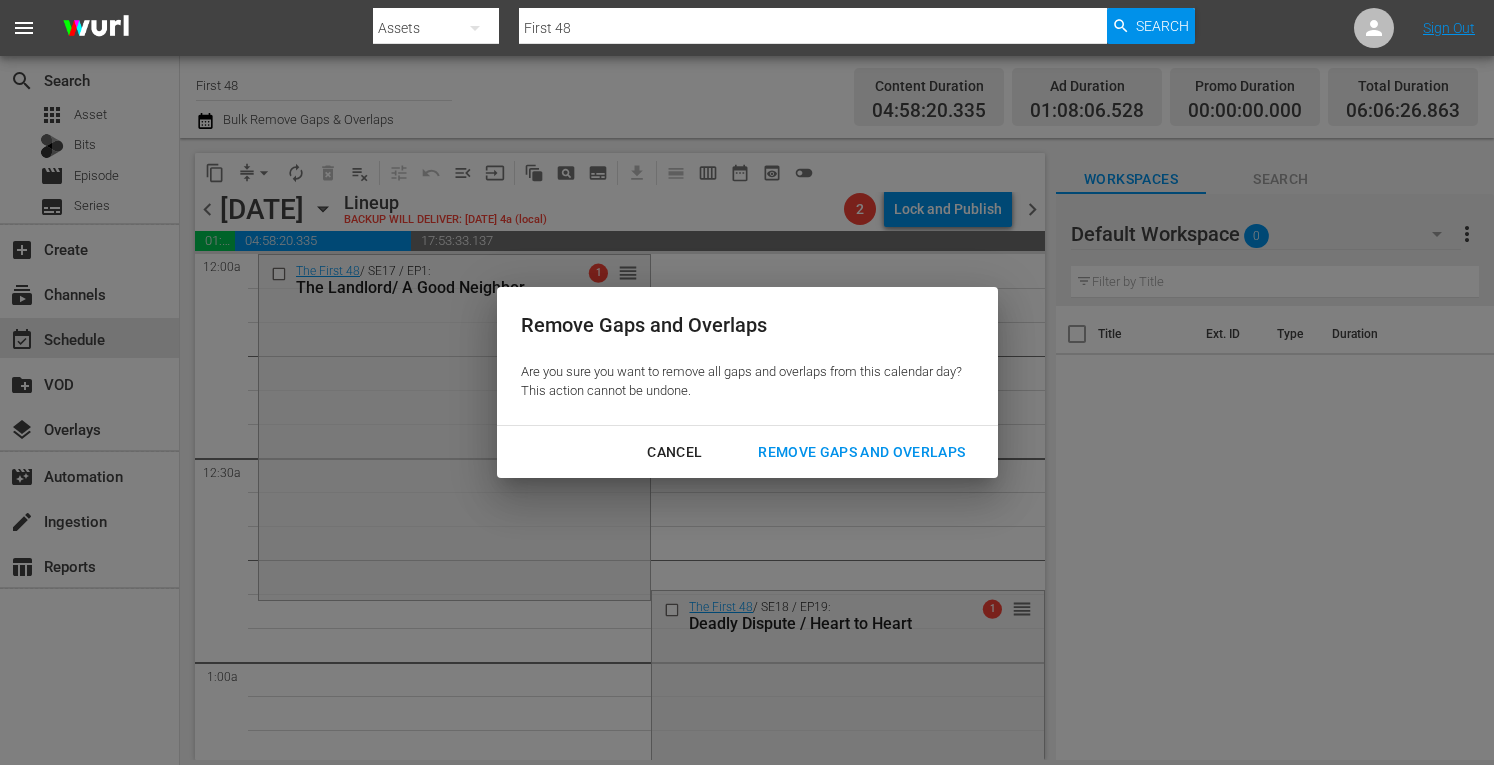 click on "Remove Gaps and Overlaps" at bounding box center [861, 452] 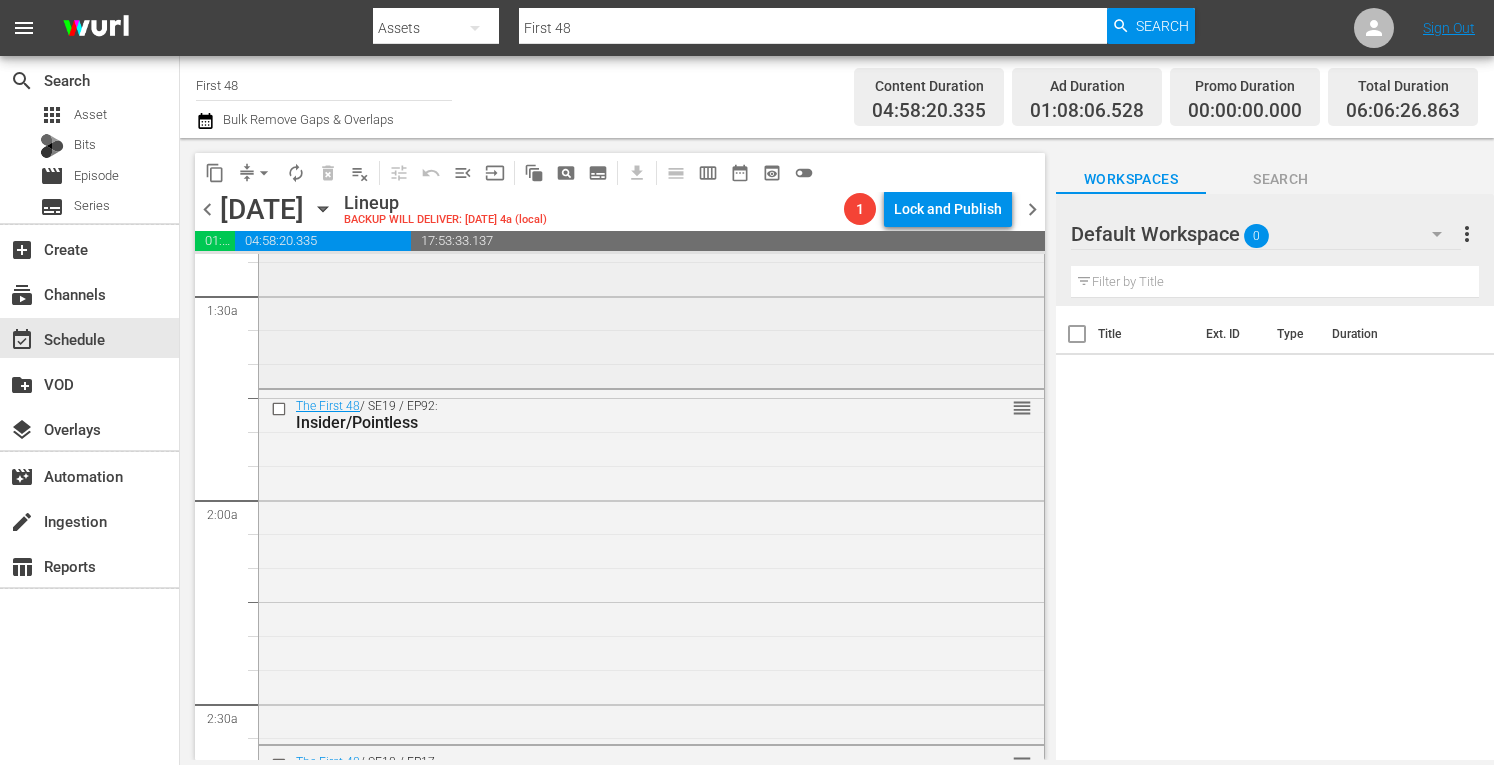scroll, scrollTop: 627, scrollLeft: 0, axis: vertical 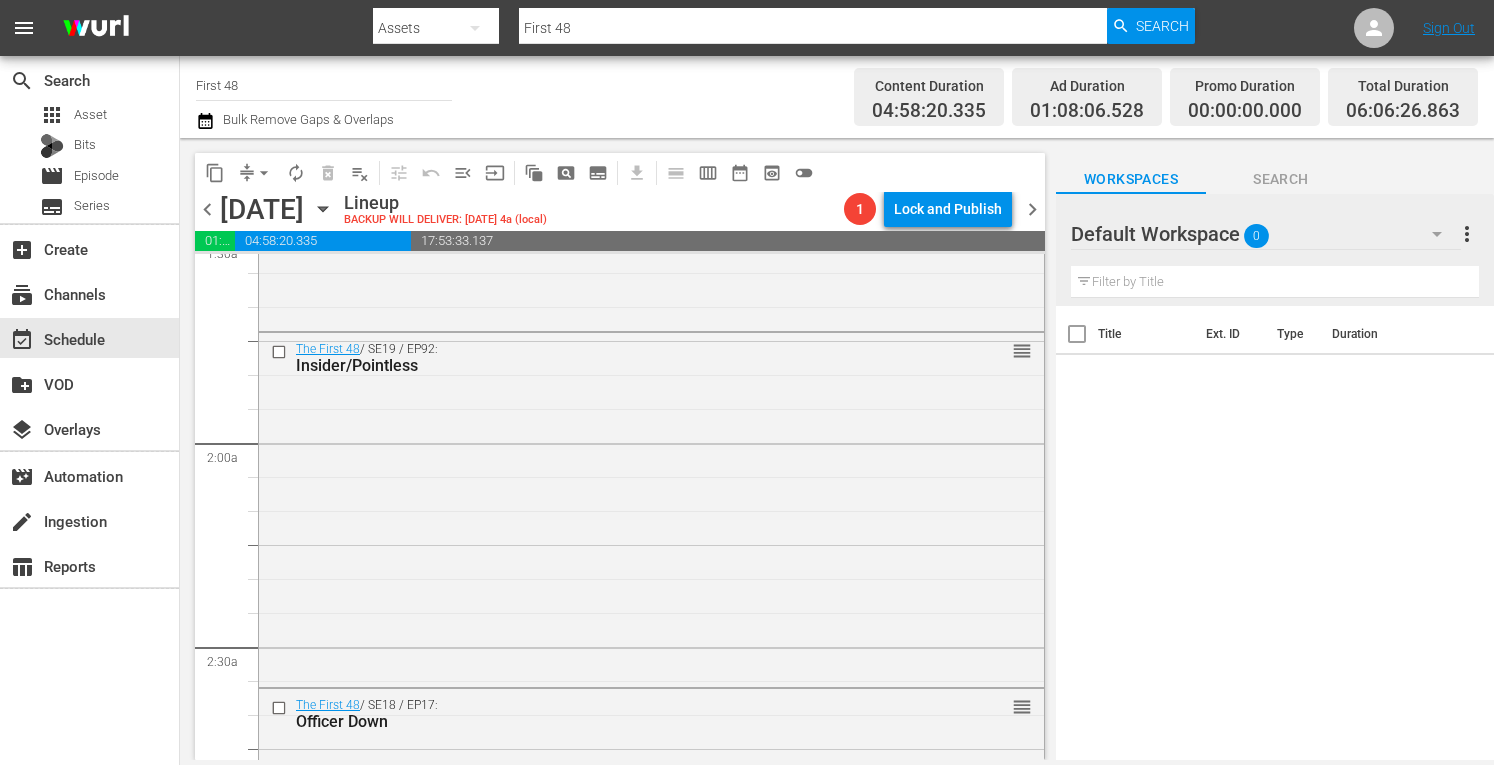 click on "chevron_right" at bounding box center (1032, 209) 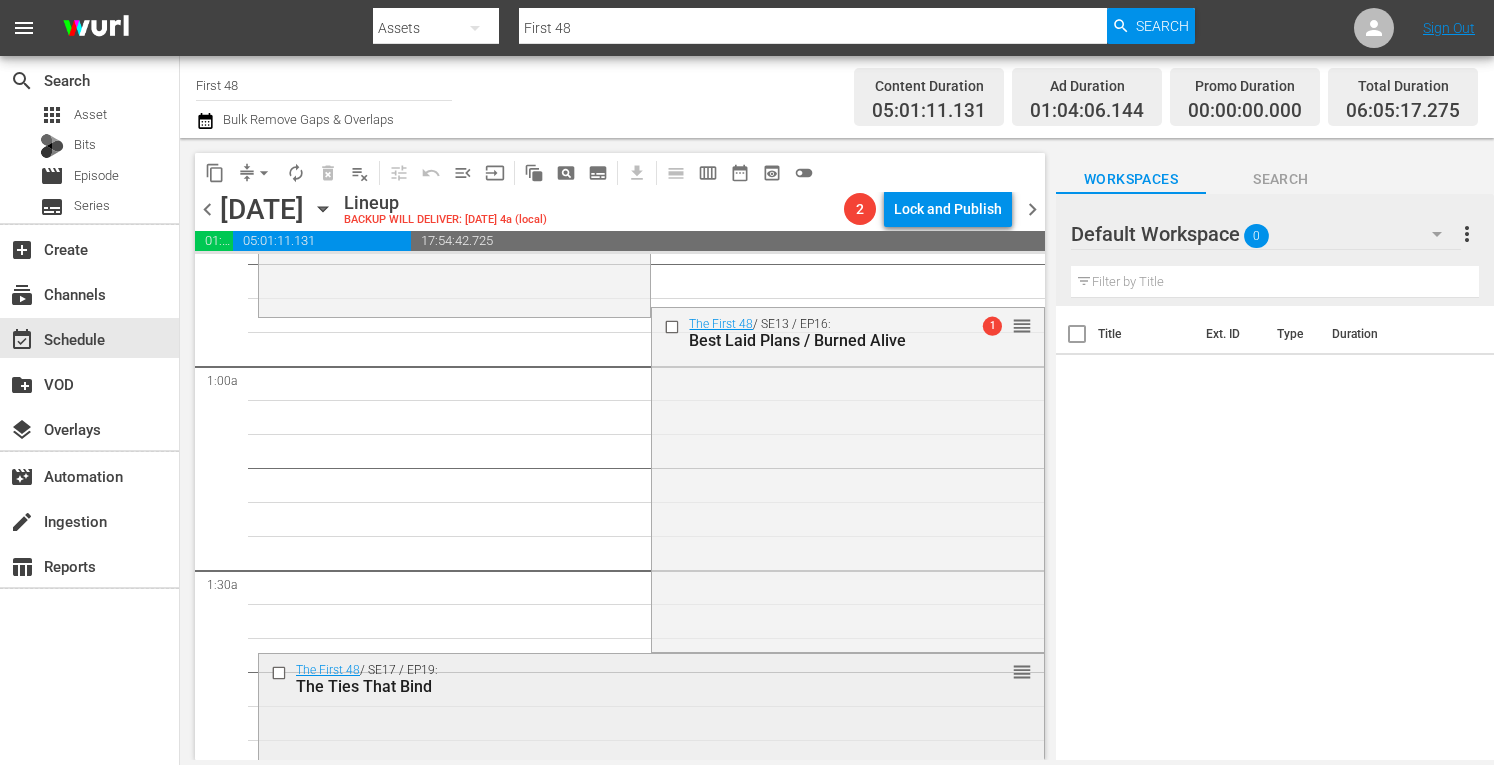 scroll, scrollTop: 0, scrollLeft: 0, axis: both 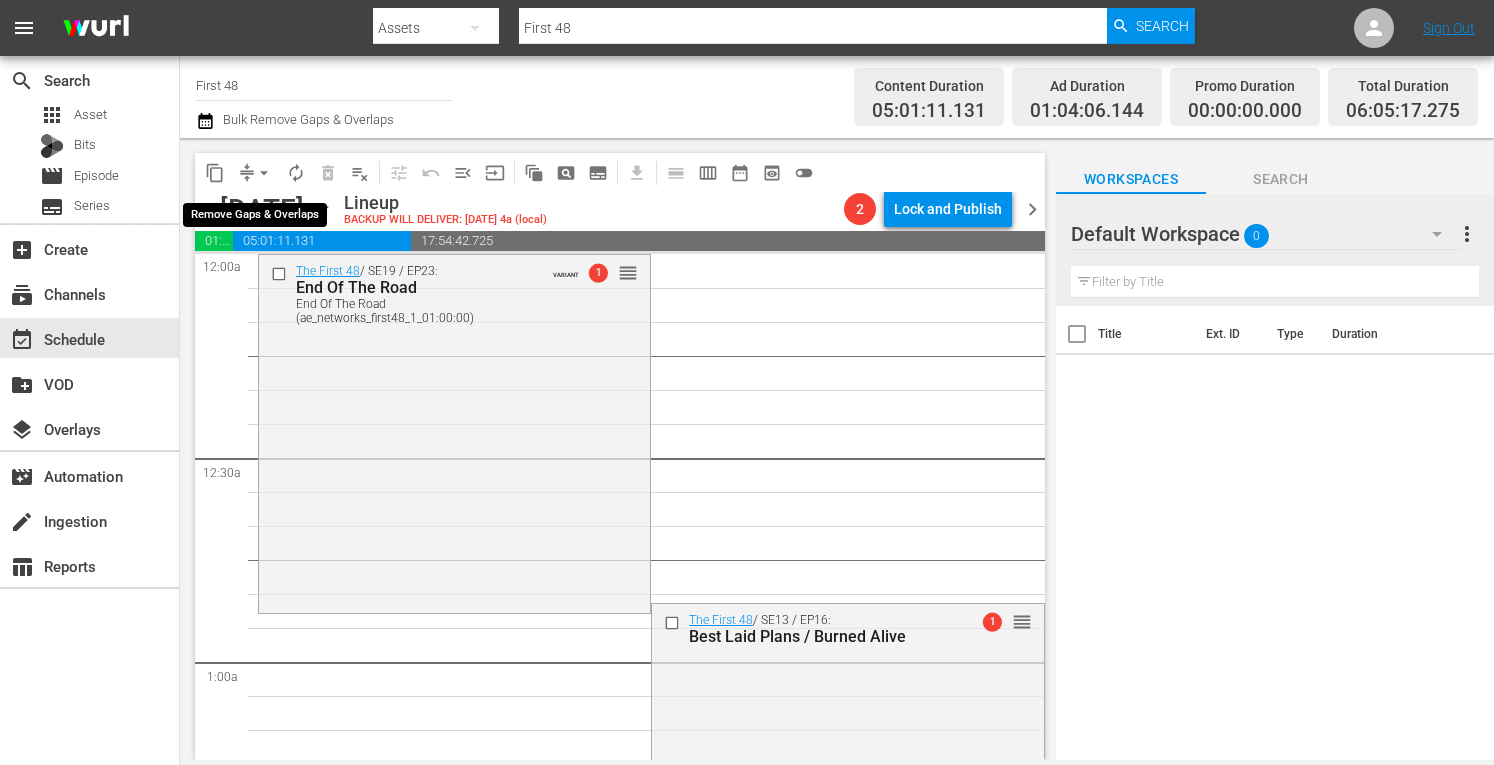 click on "arrow_drop_down" at bounding box center [264, 173] 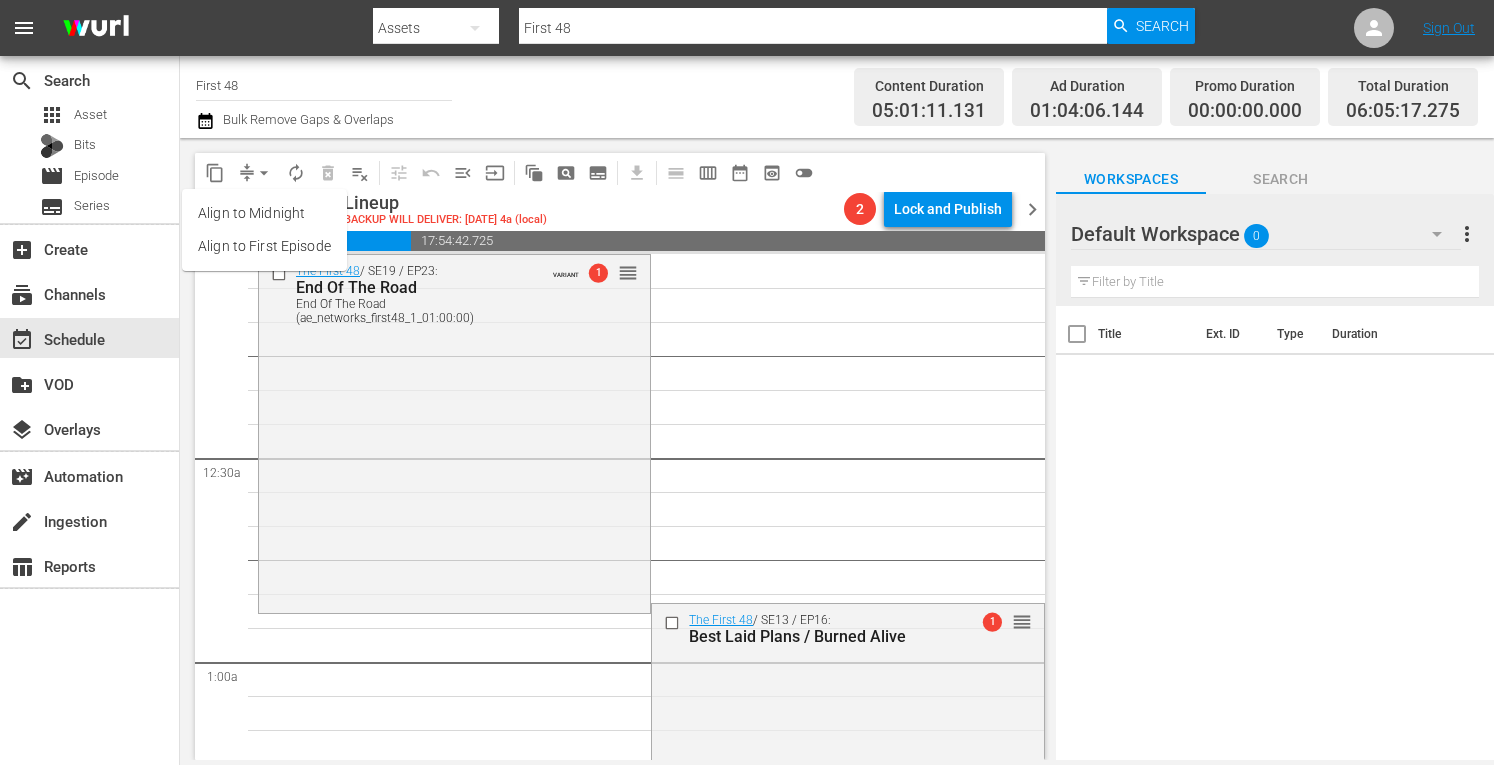 click on "Align to Midnight" at bounding box center [264, 213] 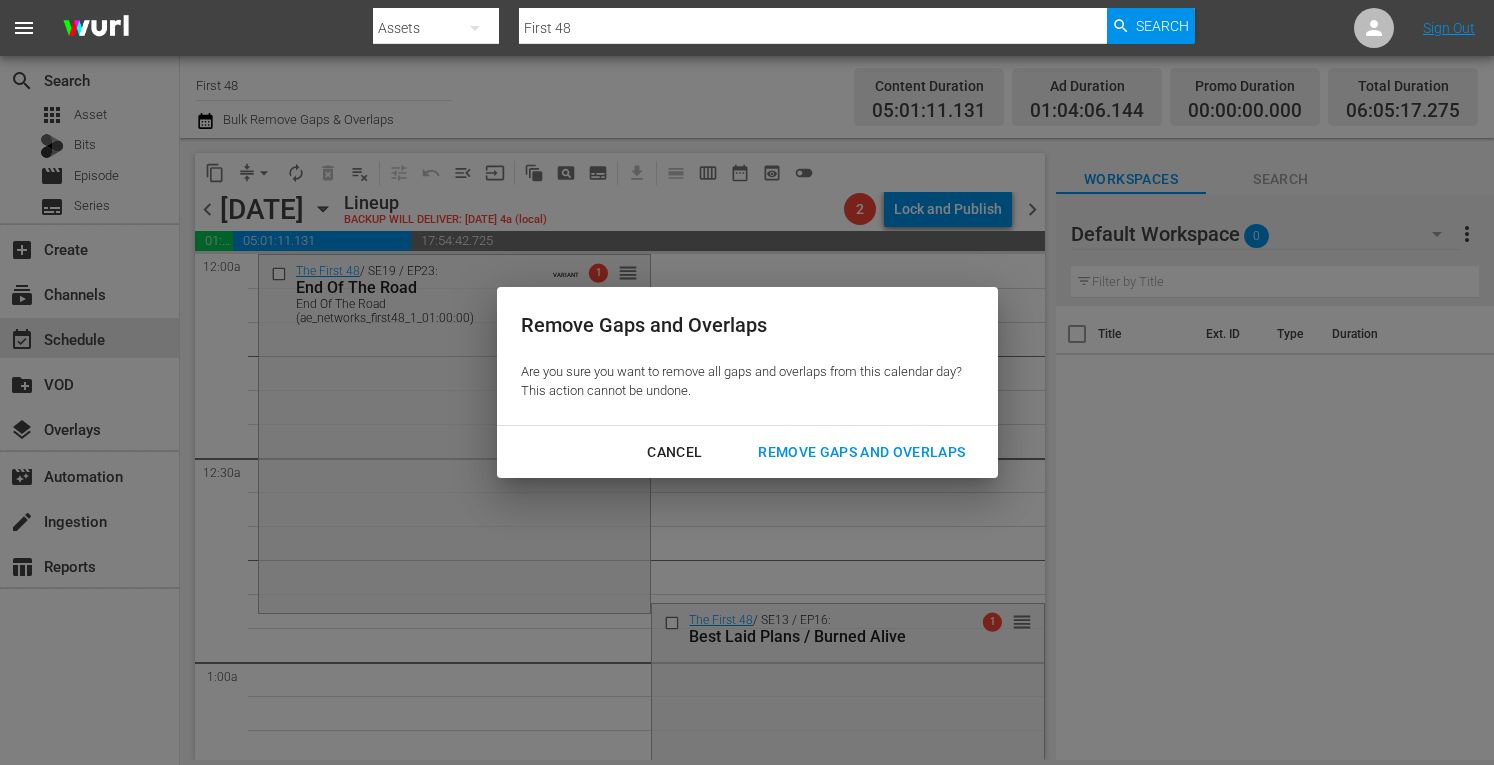 click on "Remove Gaps and Overlaps" at bounding box center [861, 452] 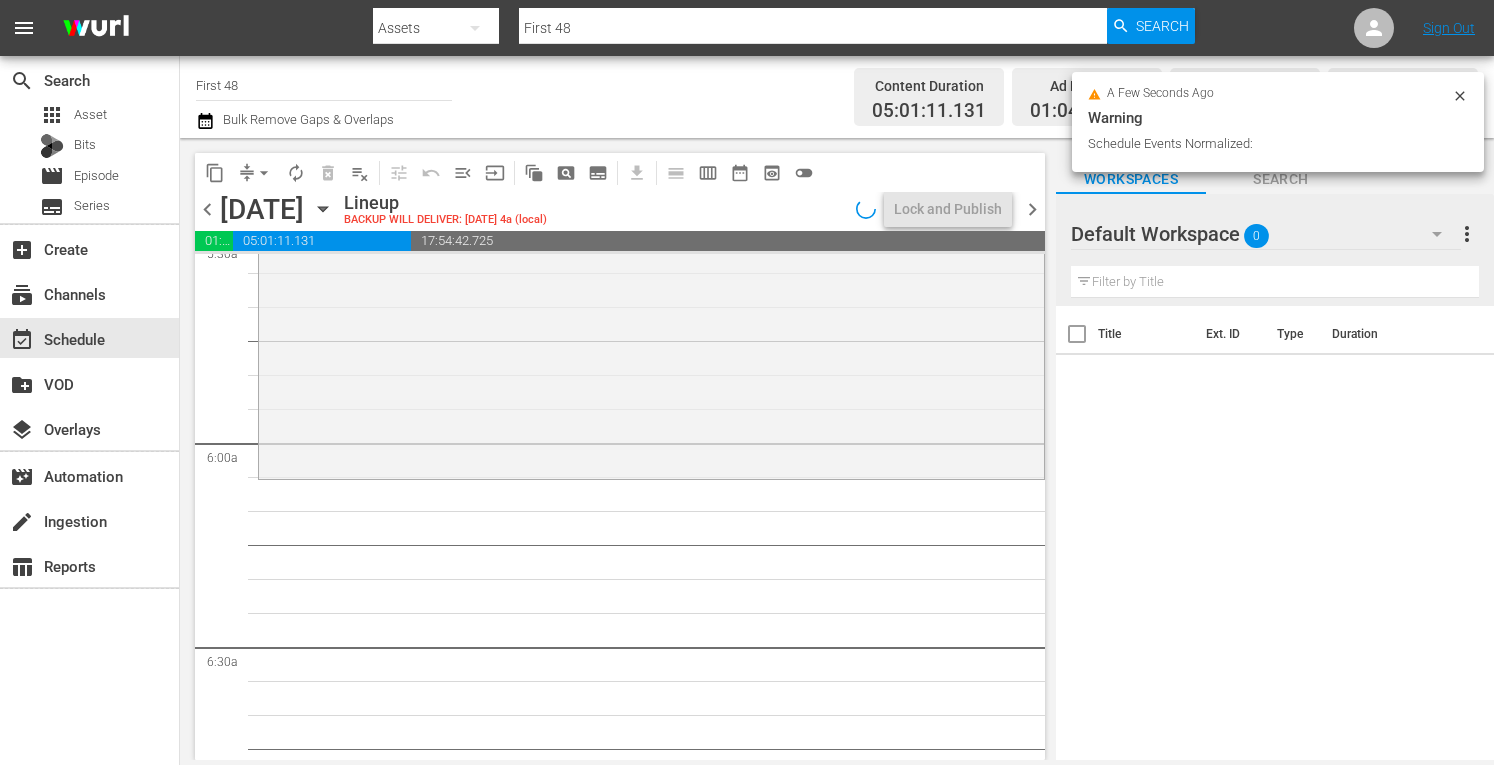 scroll, scrollTop: 2226, scrollLeft: 0, axis: vertical 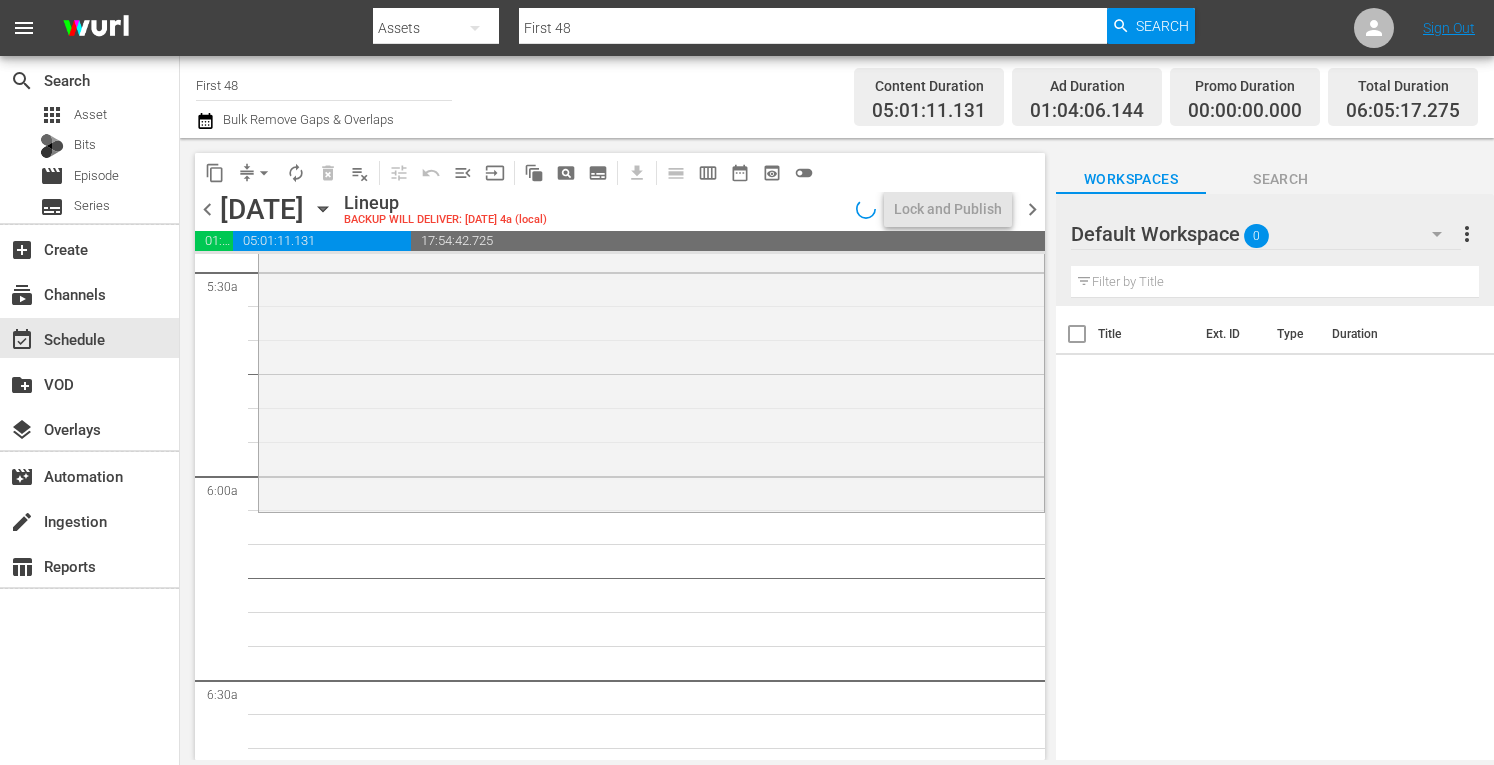 click on "chevron_right" at bounding box center (1032, 209) 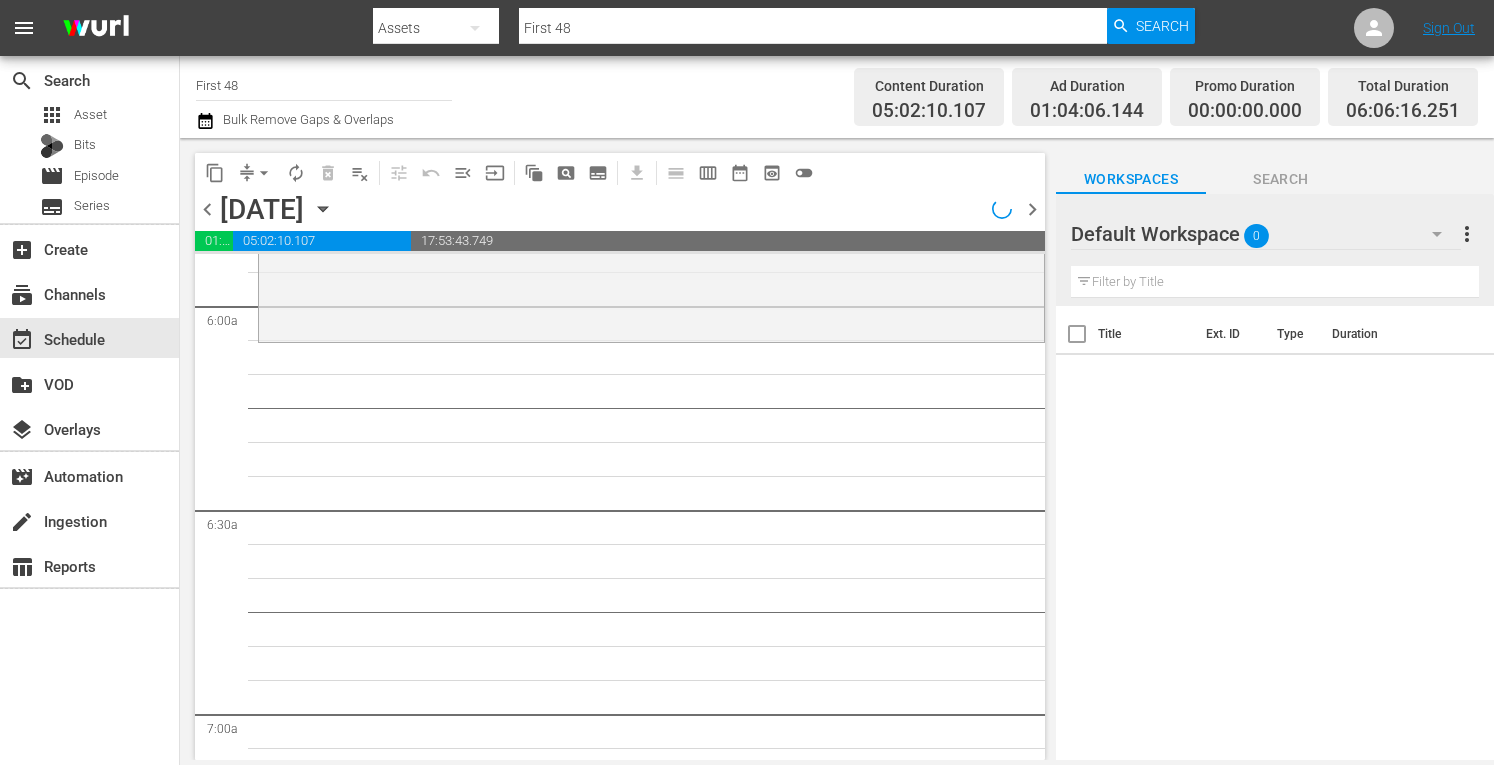 scroll, scrollTop: 2260, scrollLeft: 0, axis: vertical 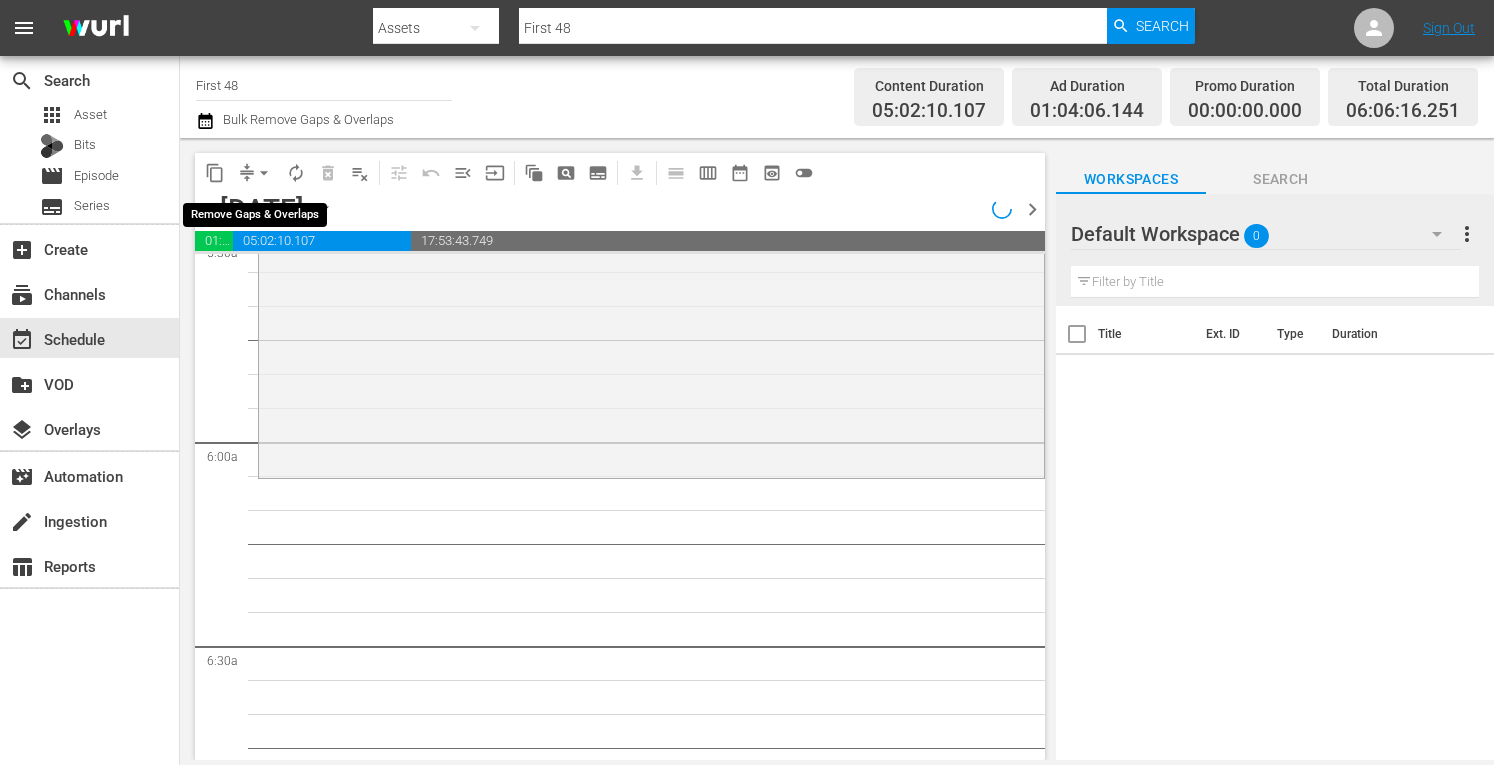 click on "arrow_drop_down" at bounding box center [264, 173] 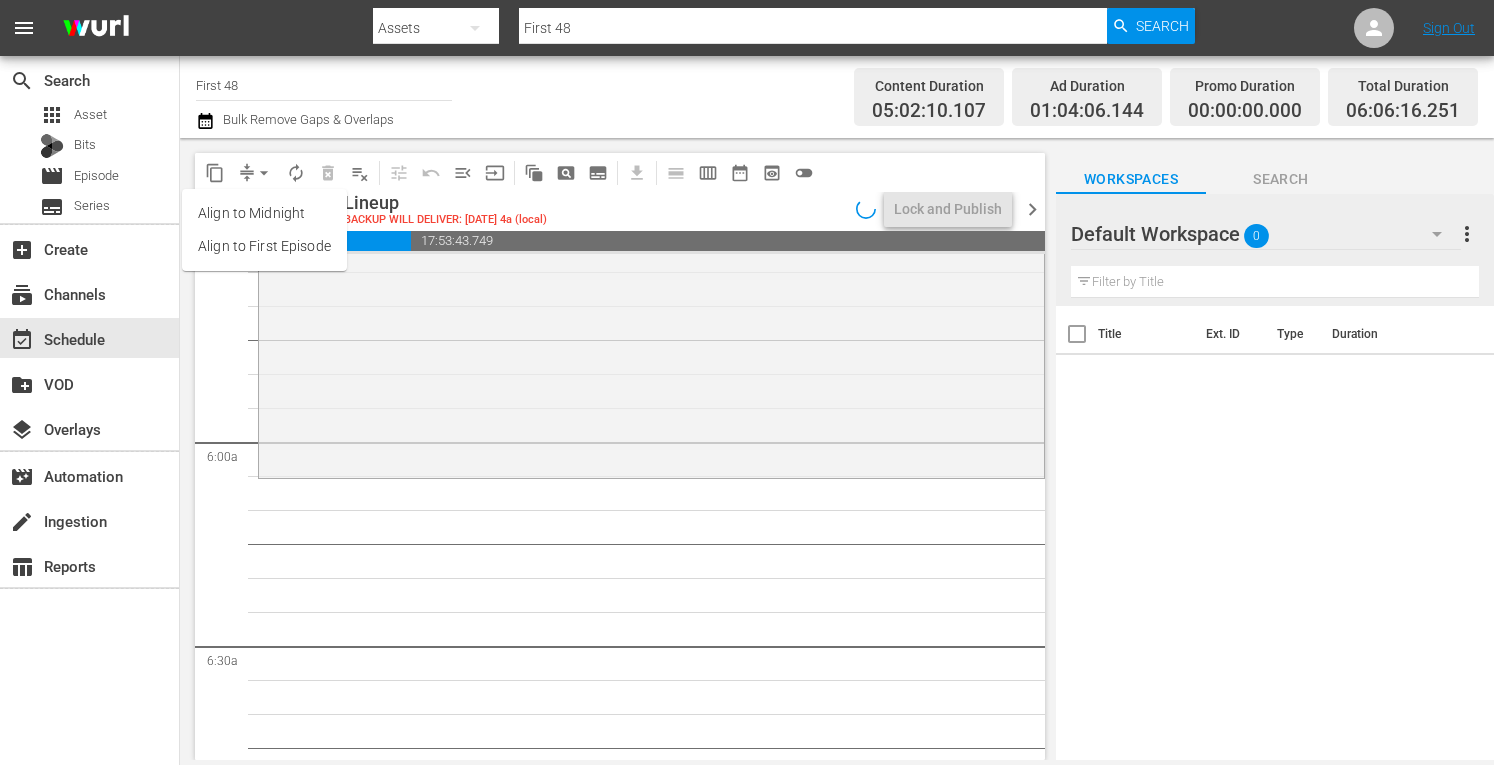 click on "Align to Midnight" at bounding box center (264, 213) 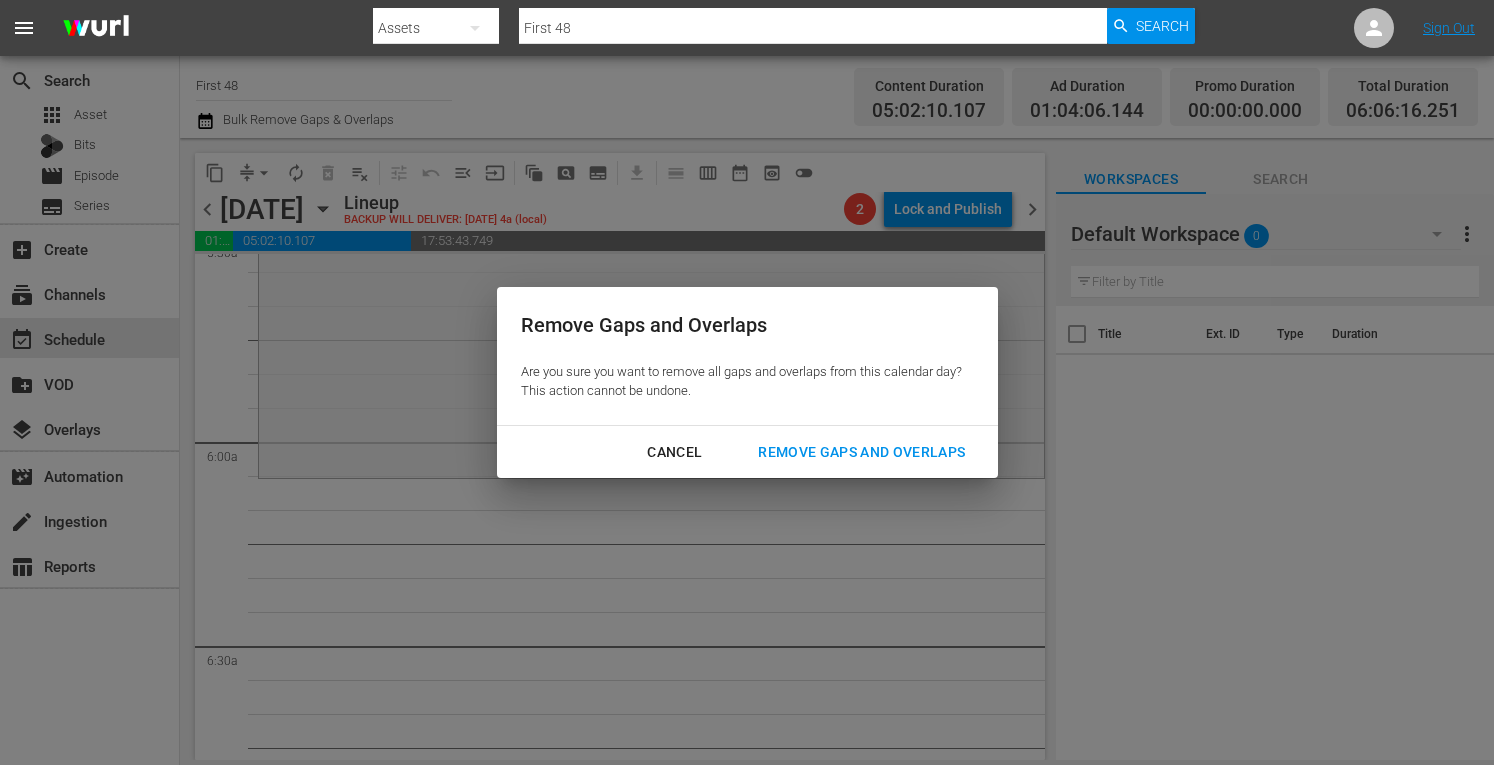 click on "Remove Gaps and Overlaps" at bounding box center [861, 452] 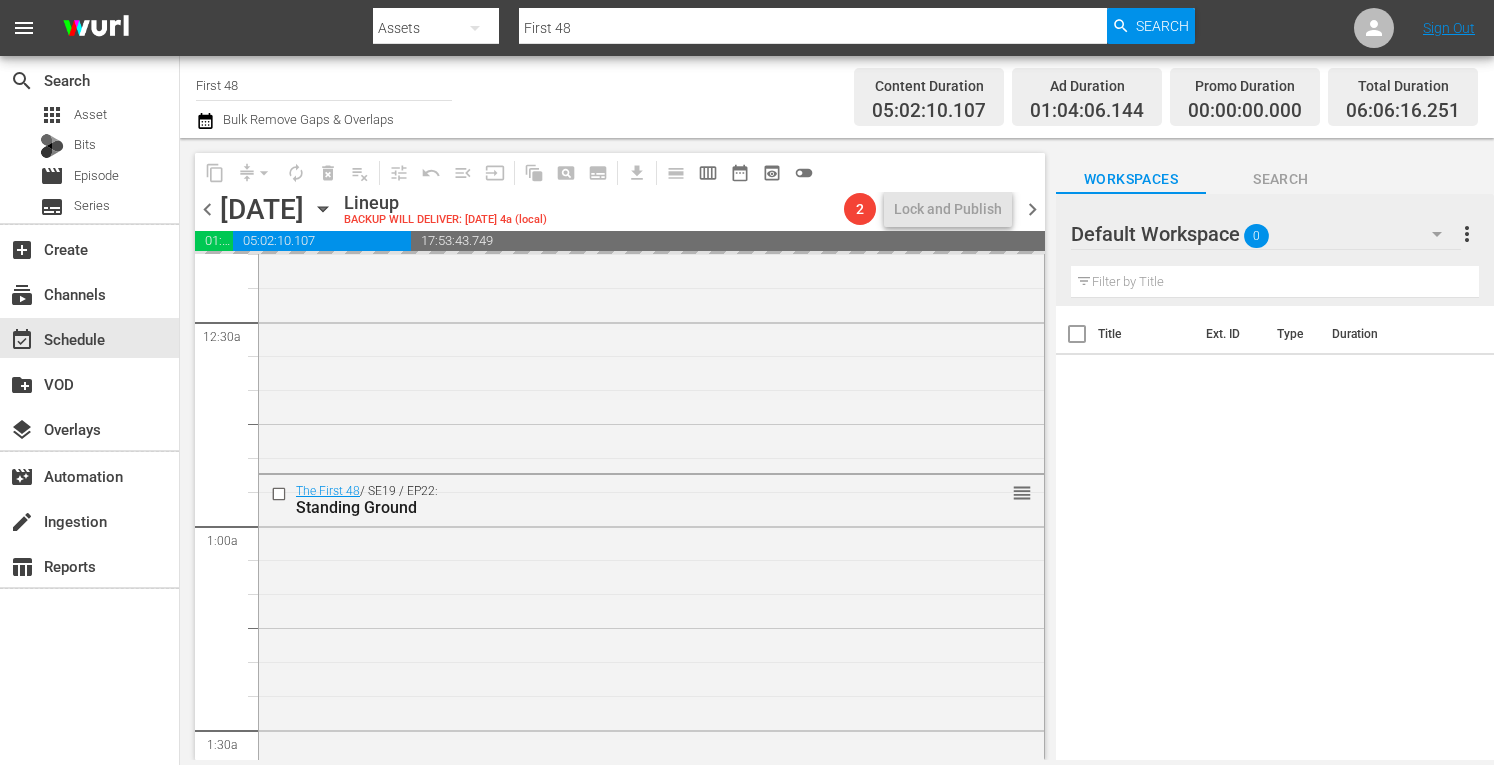 scroll, scrollTop: 0, scrollLeft: 0, axis: both 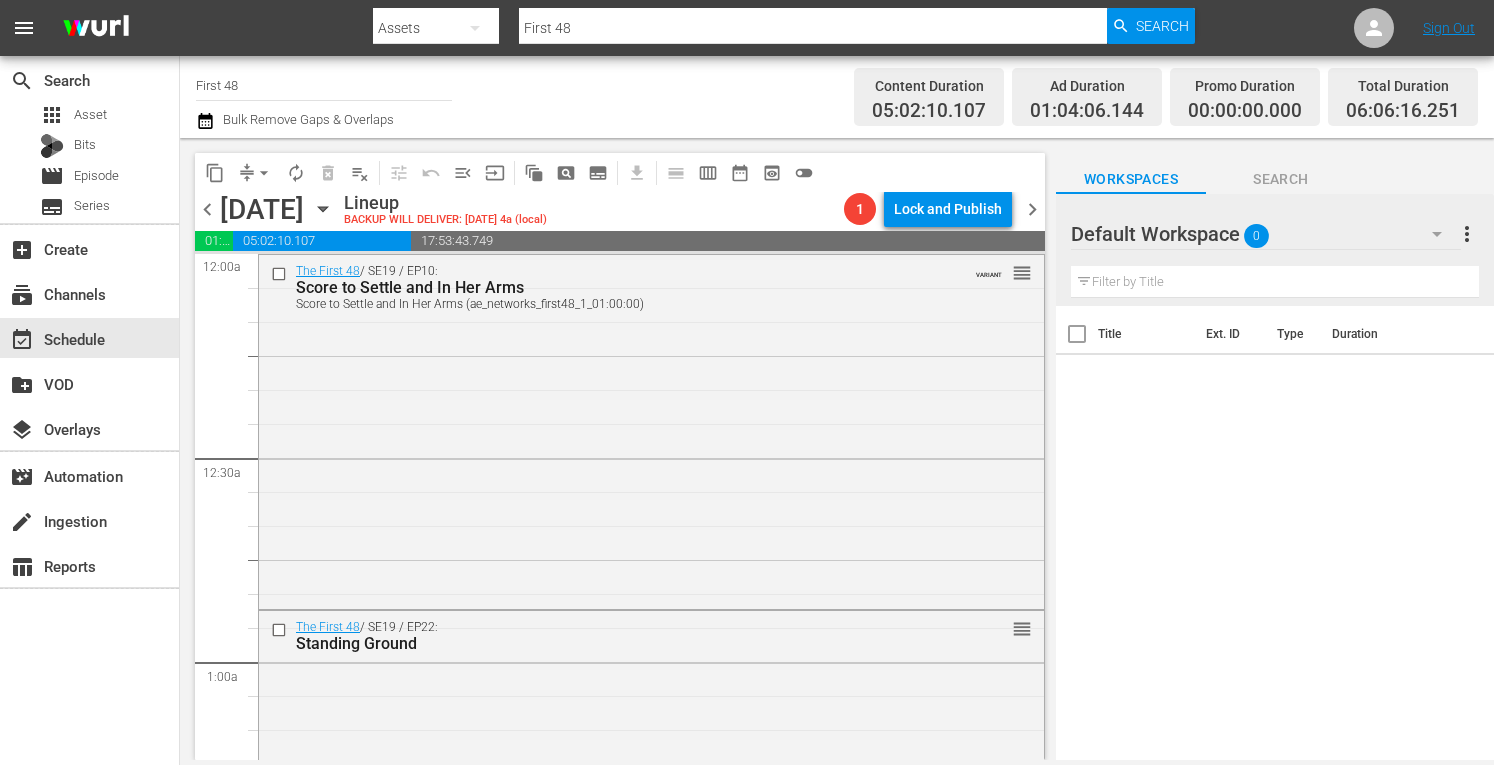 click on "chevron_right" at bounding box center [1032, 209] 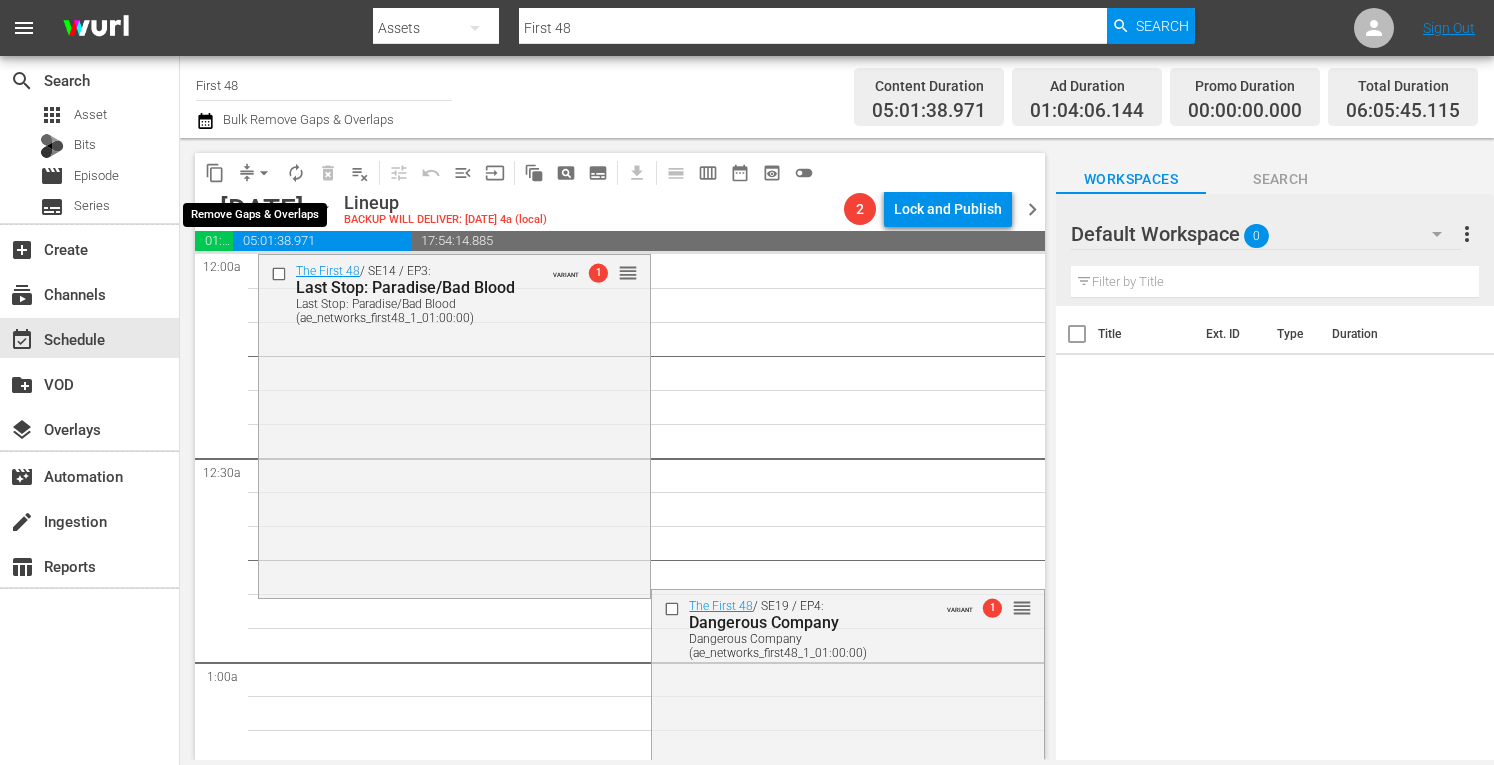 click on "arrow_drop_down" at bounding box center (264, 173) 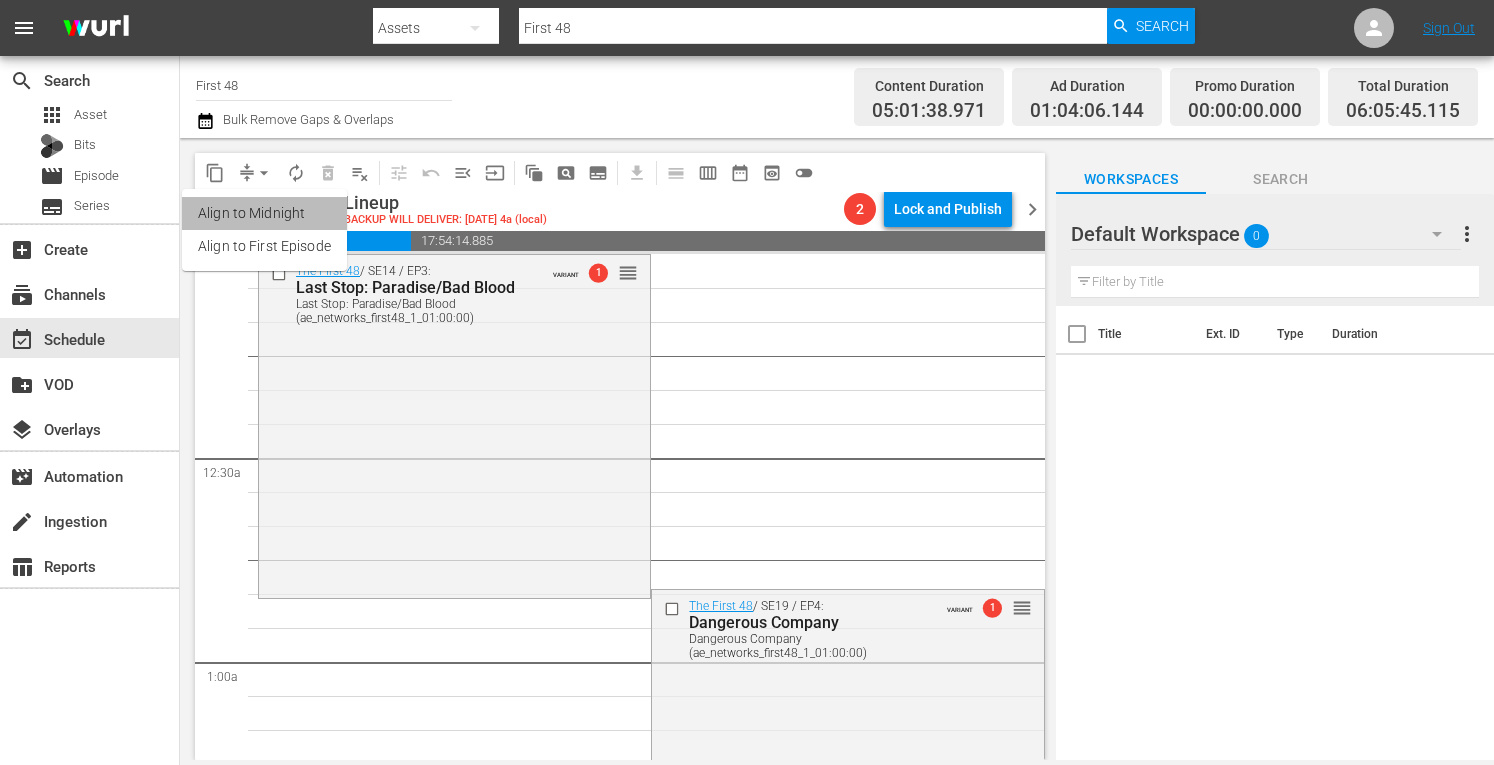 click on "Align to Midnight" at bounding box center (264, 213) 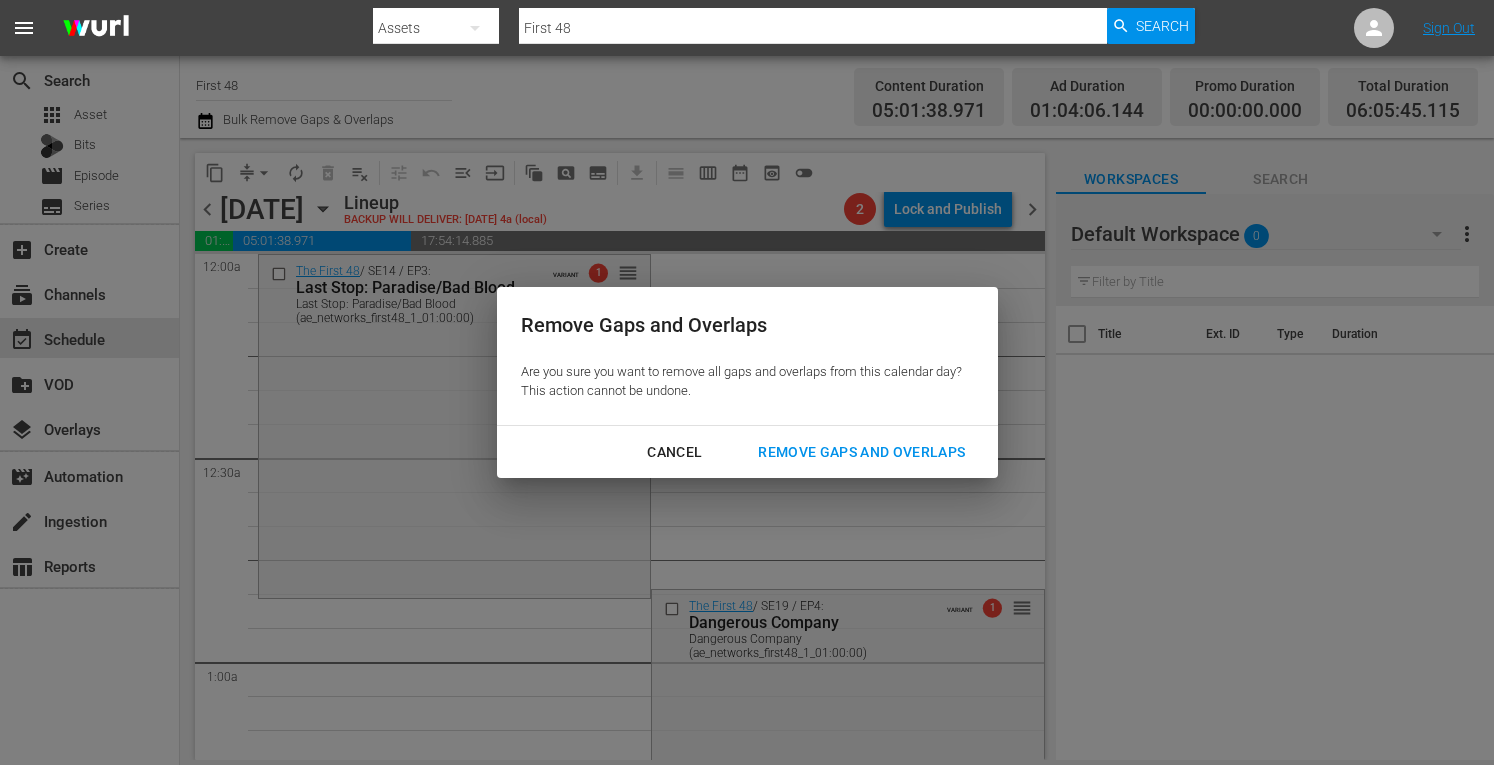 click on "Remove Gaps and Overlaps" at bounding box center (861, 452) 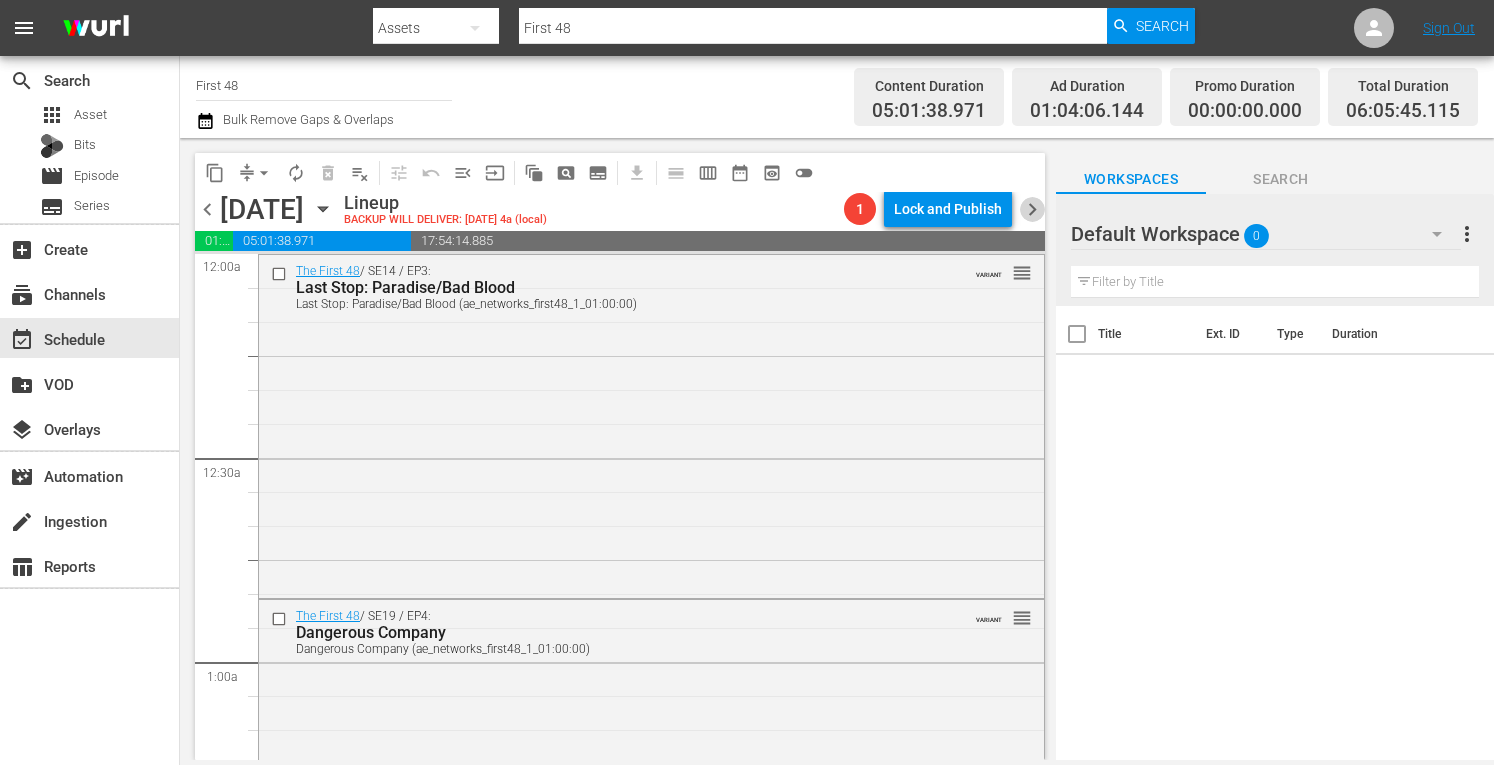 click on "chevron_right" at bounding box center (1032, 209) 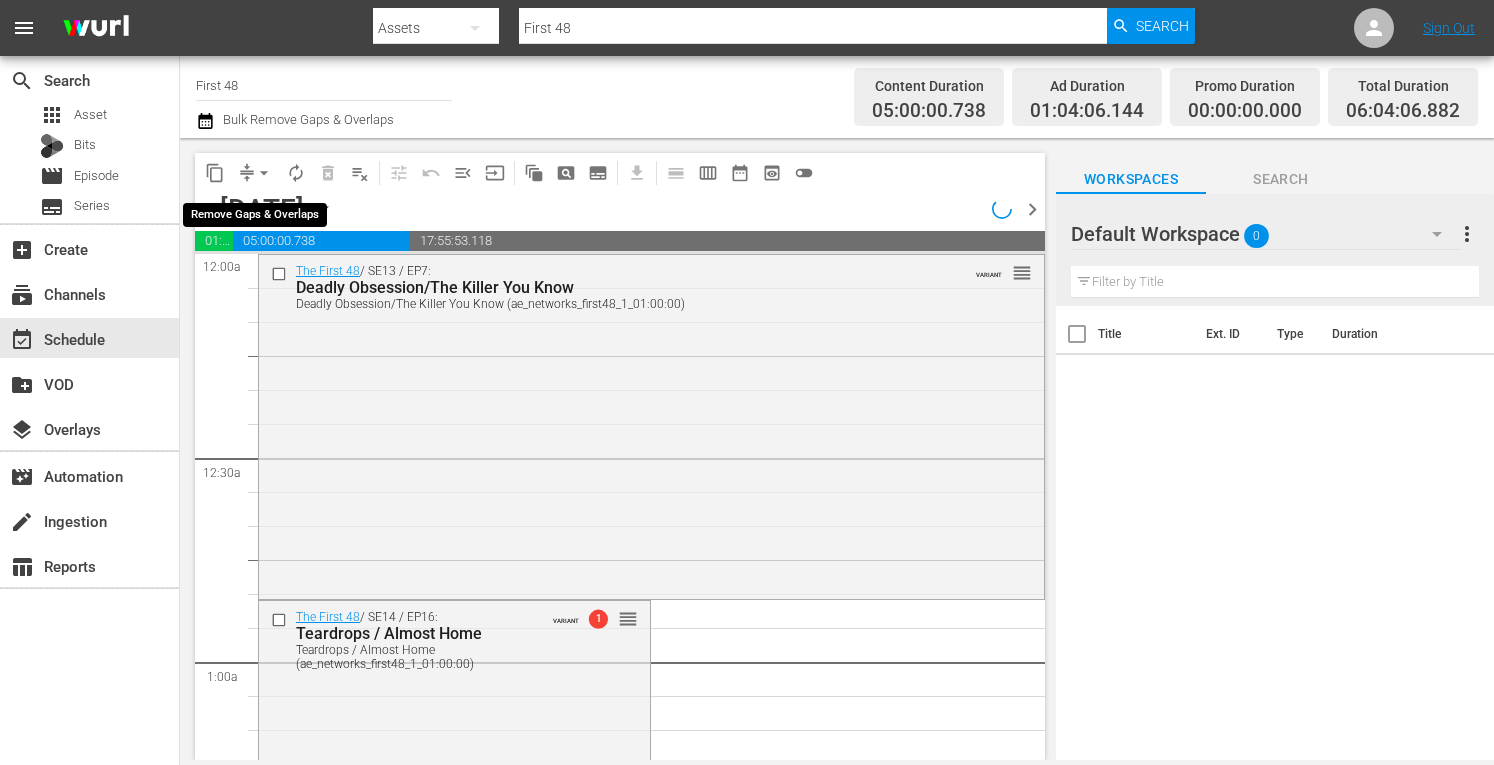 click on "arrow_drop_down" at bounding box center [264, 173] 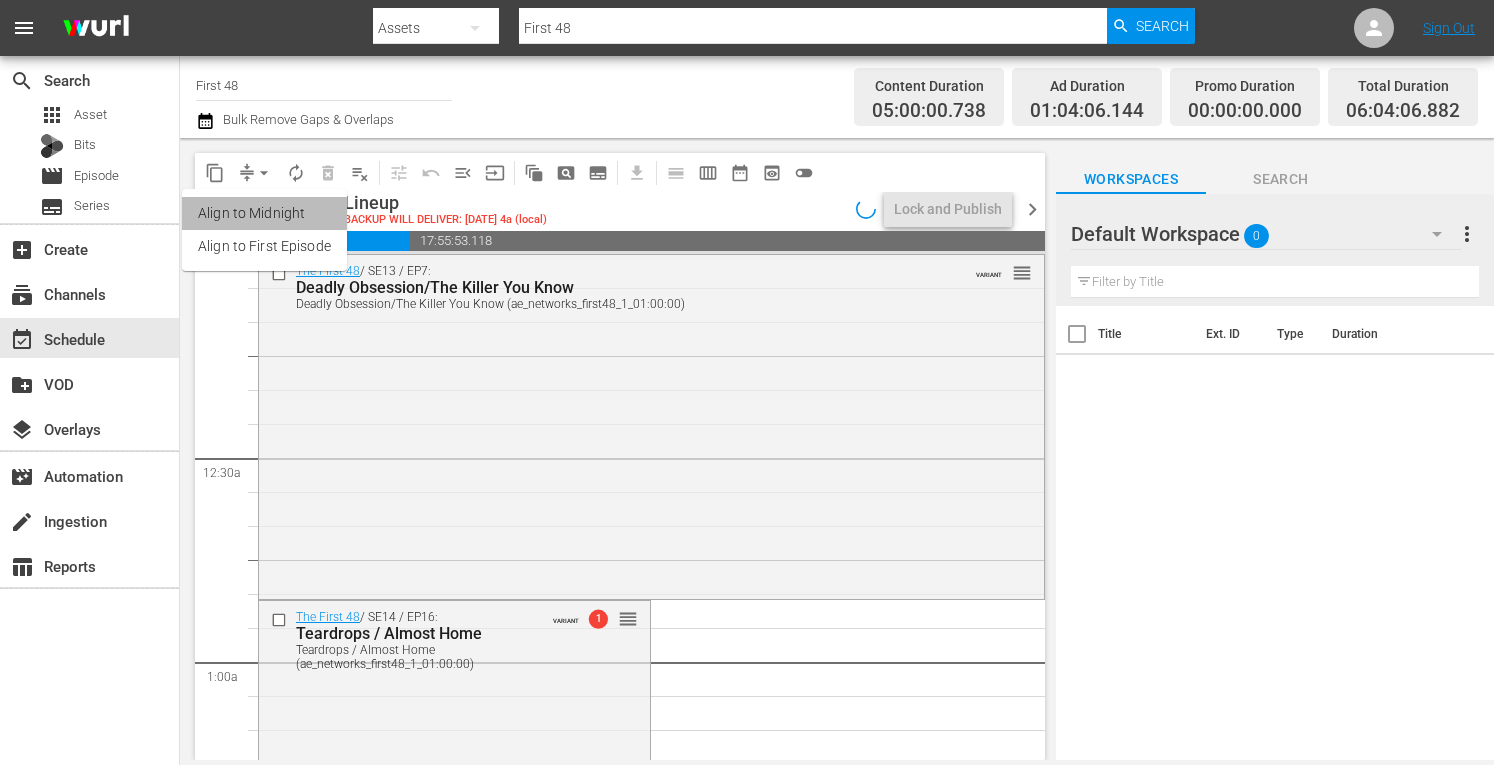 click on "Align to Midnight" at bounding box center (264, 213) 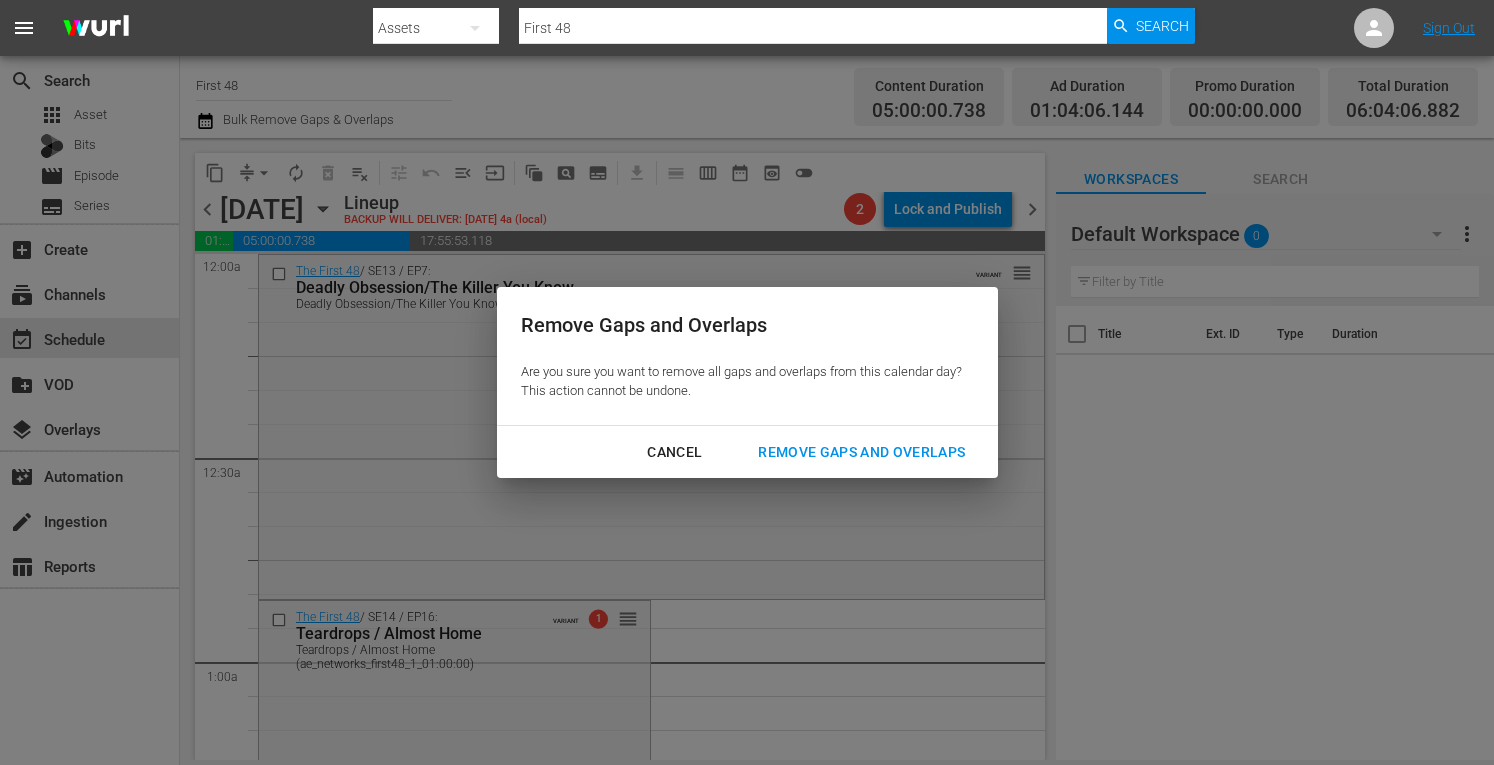 click on "Remove Gaps and Overlaps" at bounding box center [861, 452] 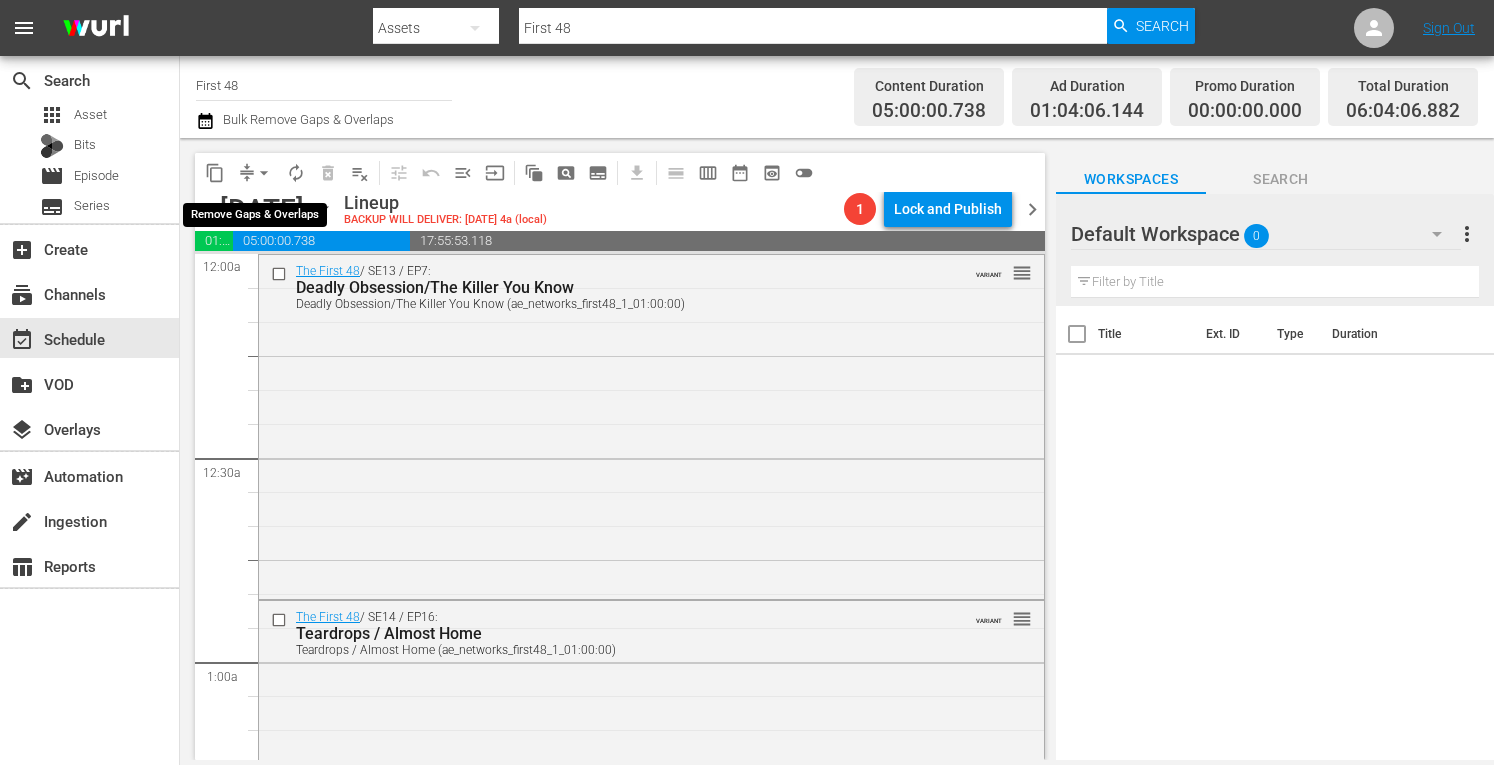click on "arrow_drop_down" at bounding box center (264, 173) 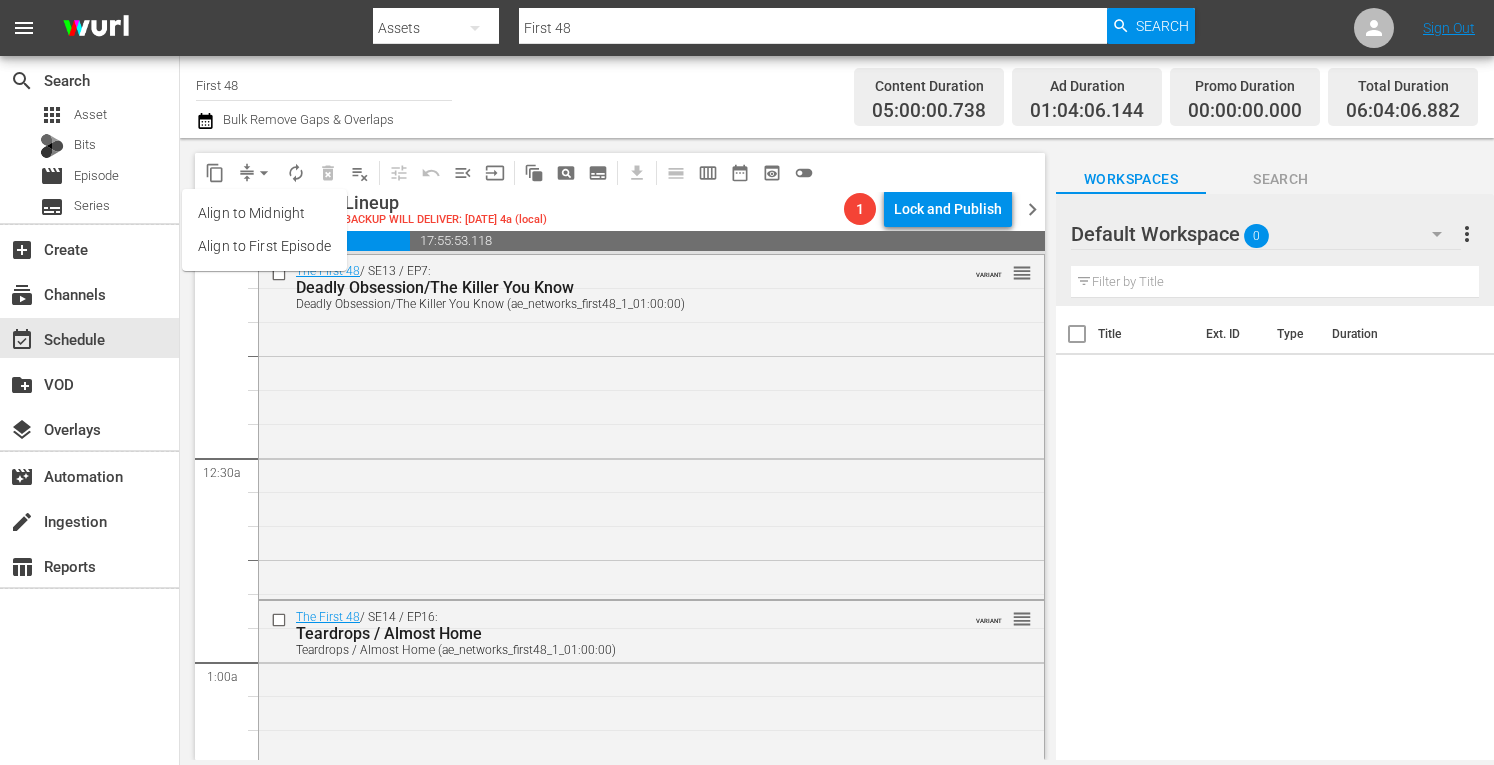 click on "Channel Title First 48 Bulk Remove Gaps & Overlaps" at bounding box center (521, 97) 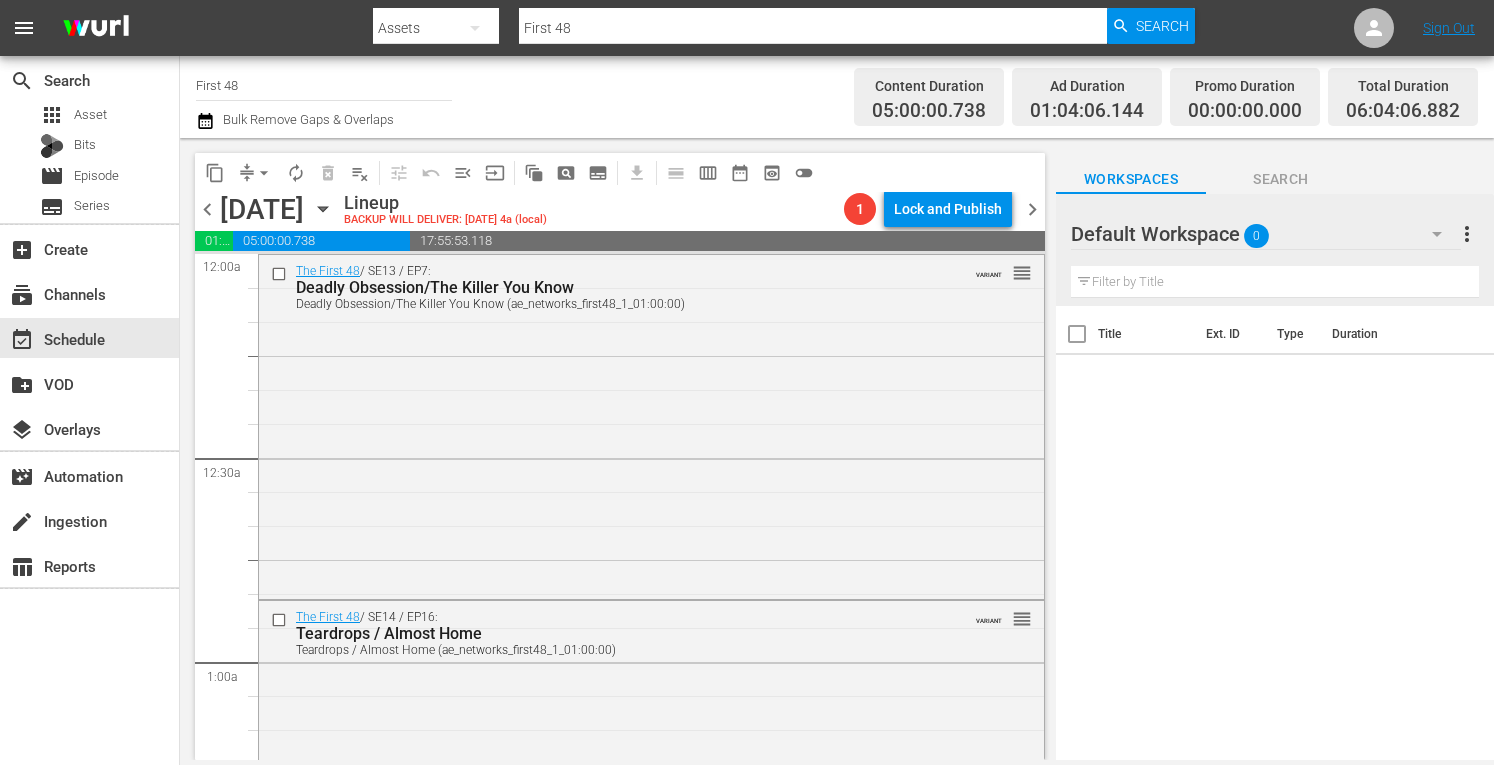 click on "[DATE] [DATE]" at bounding box center (279, 209) 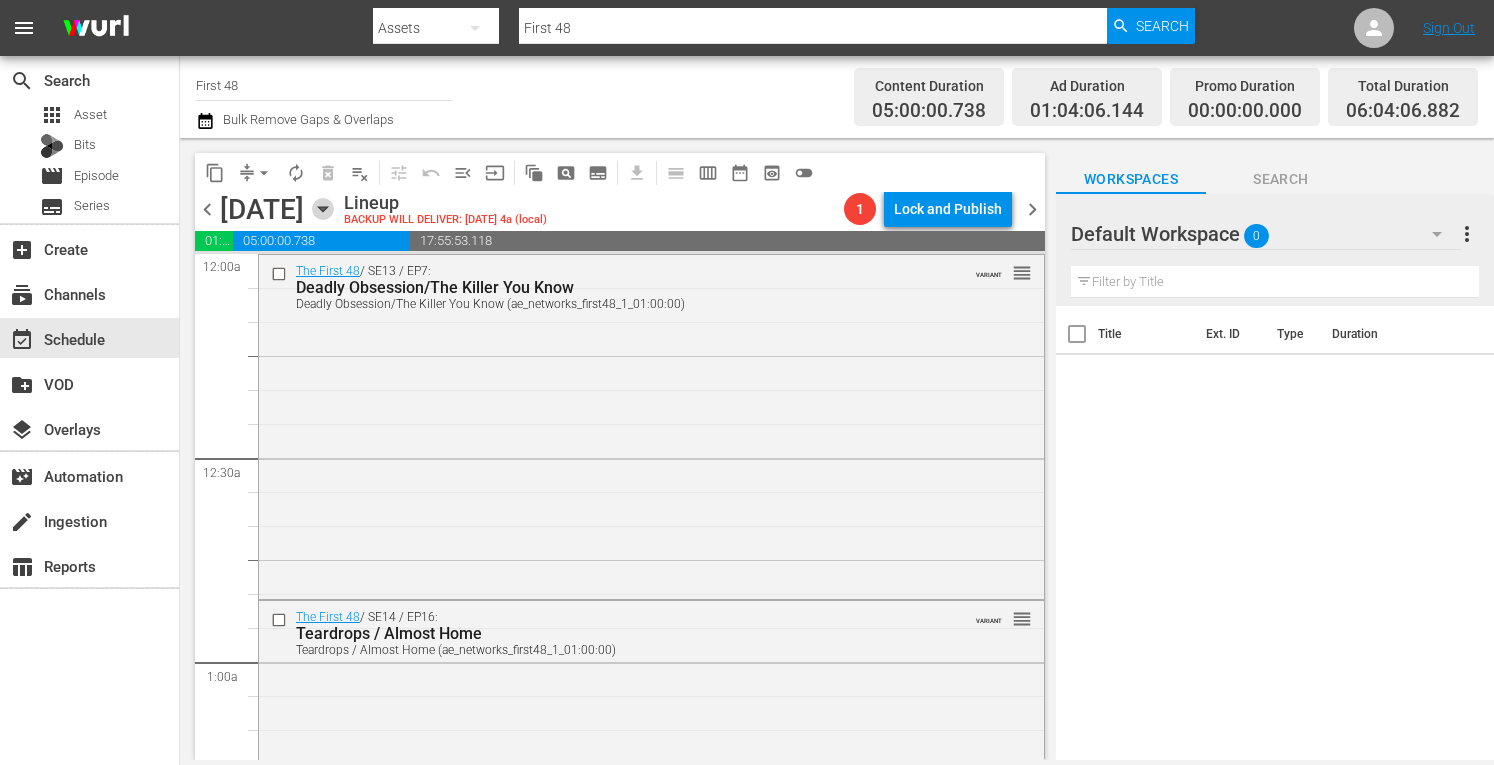 click 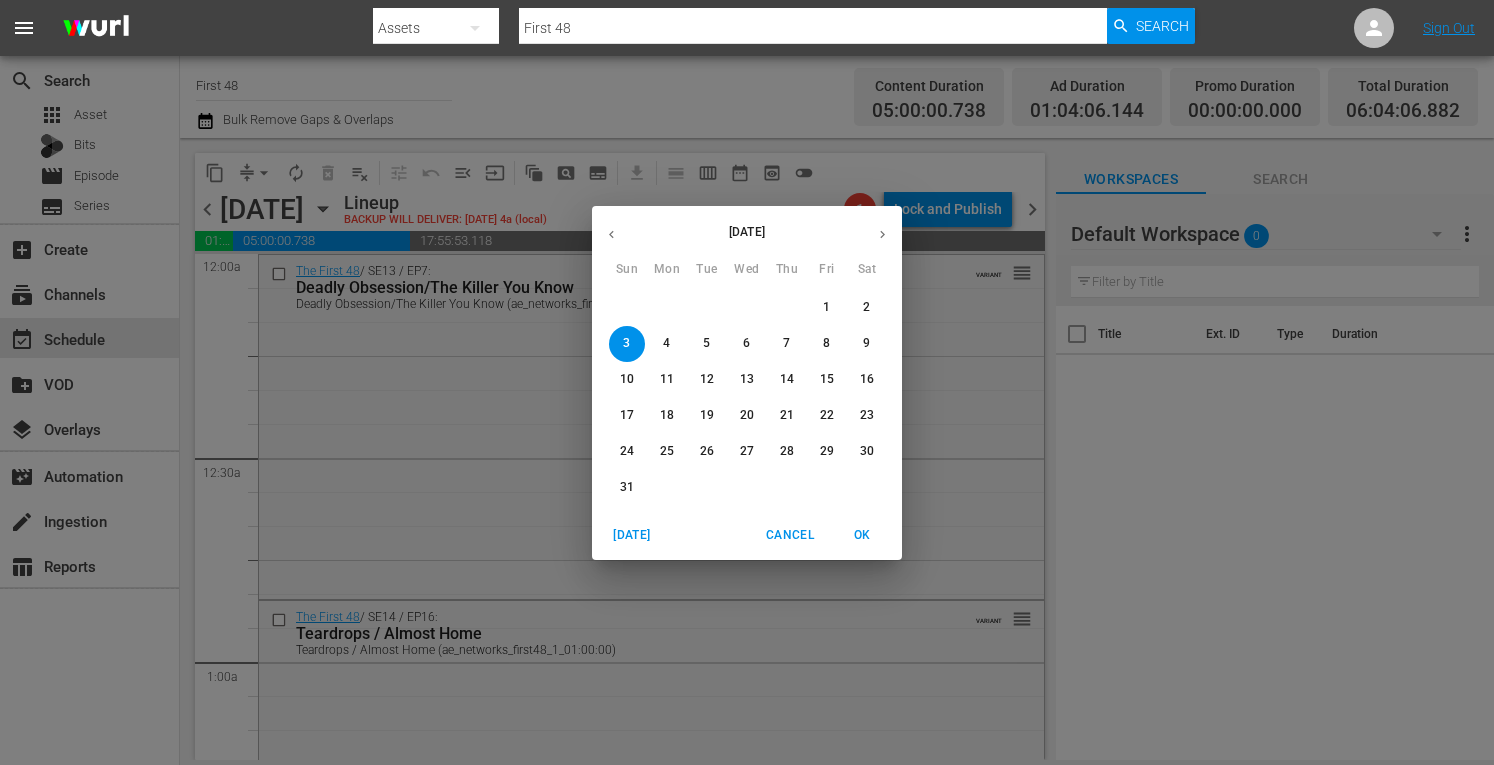 click at bounding box center (611, 234) 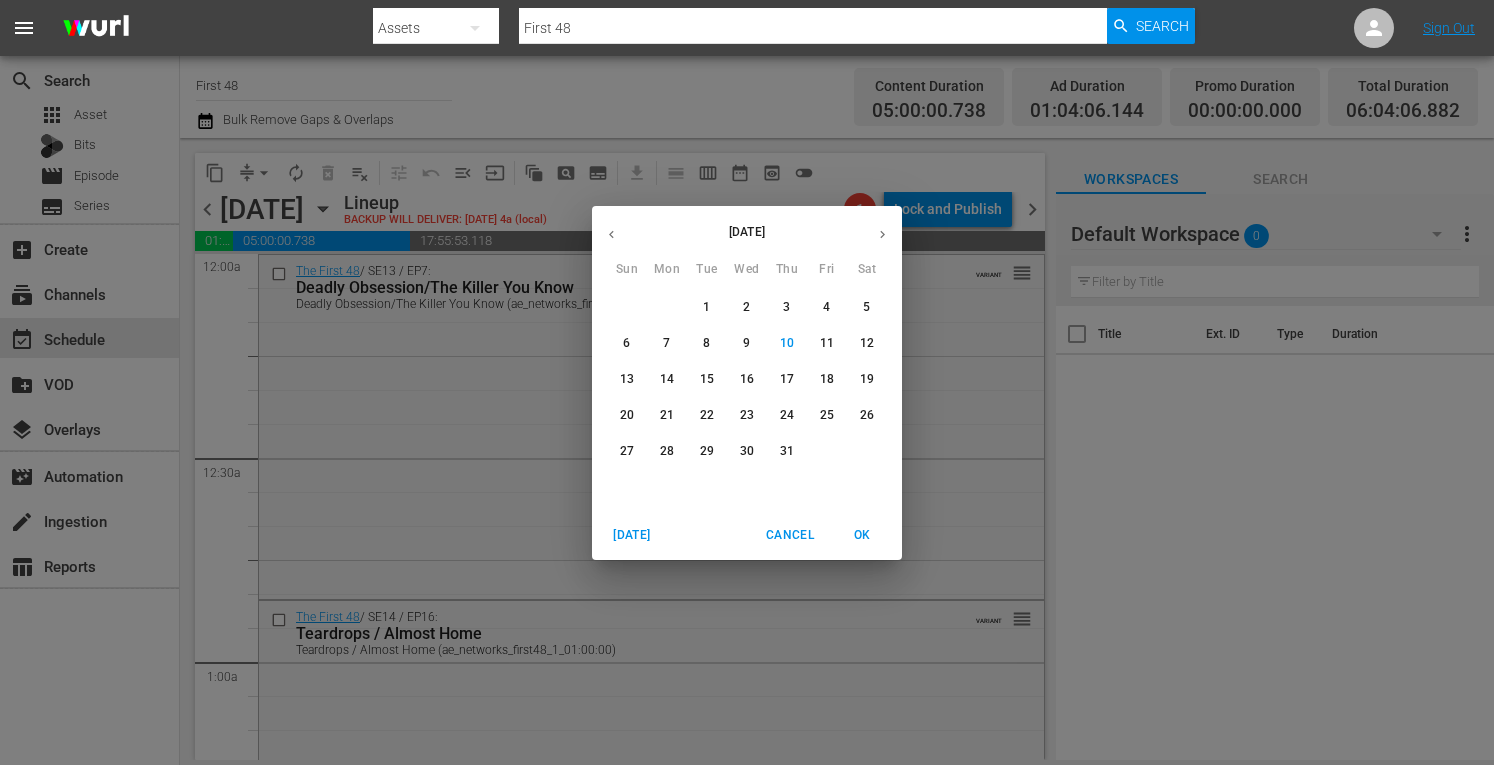 click on "28" at bounding box center [667, 451] 